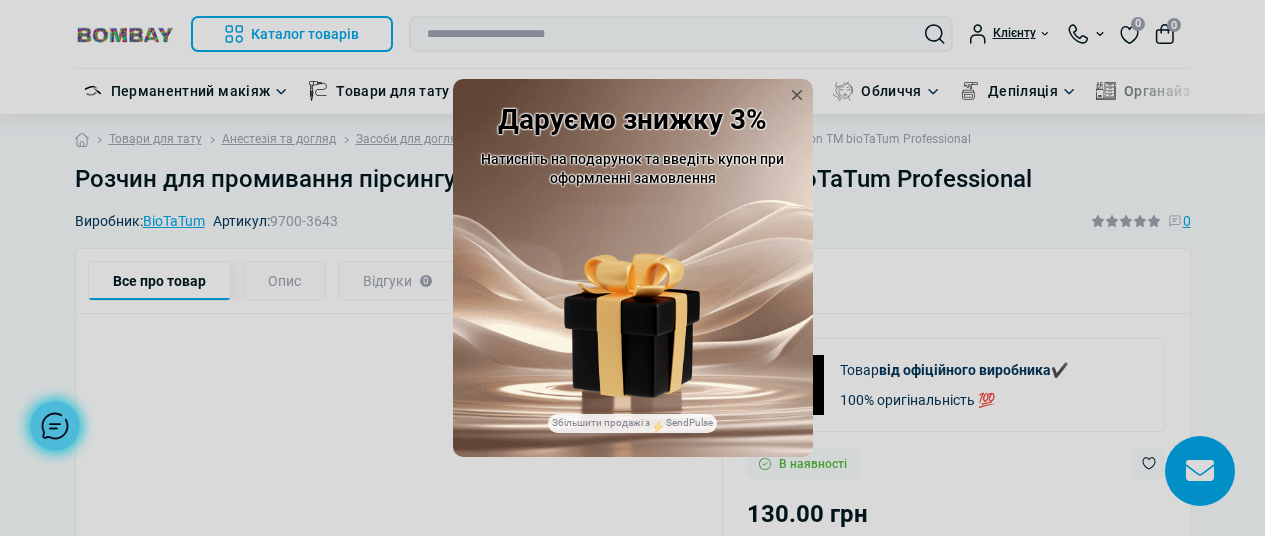 scroll, scrollTop: 0, scrollLeft: 0, axis: both 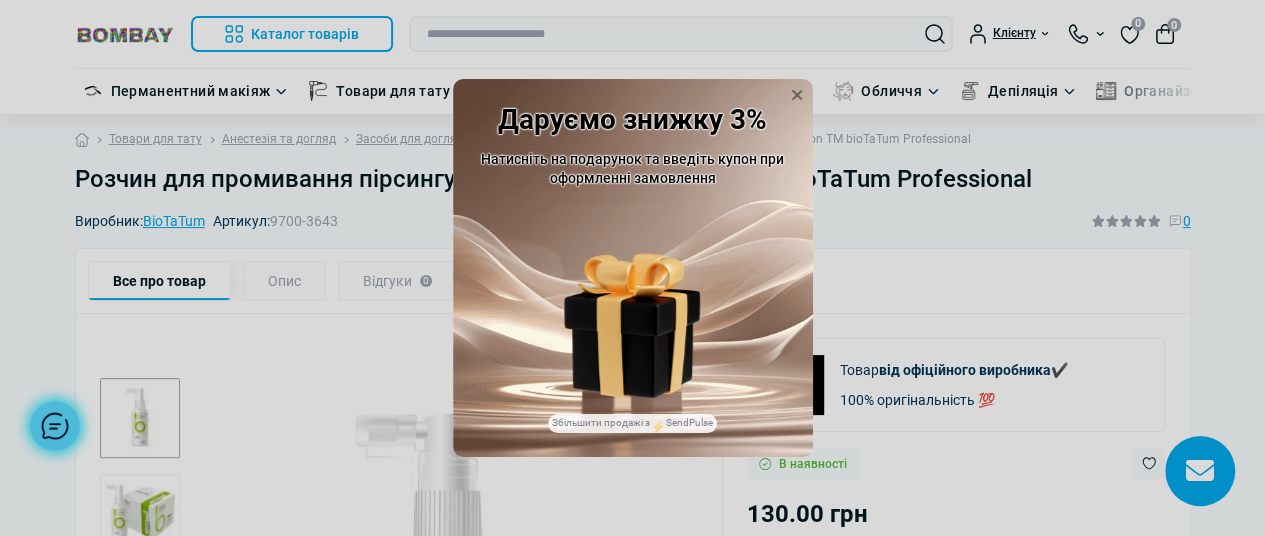 click at bounding box center [632, 295] 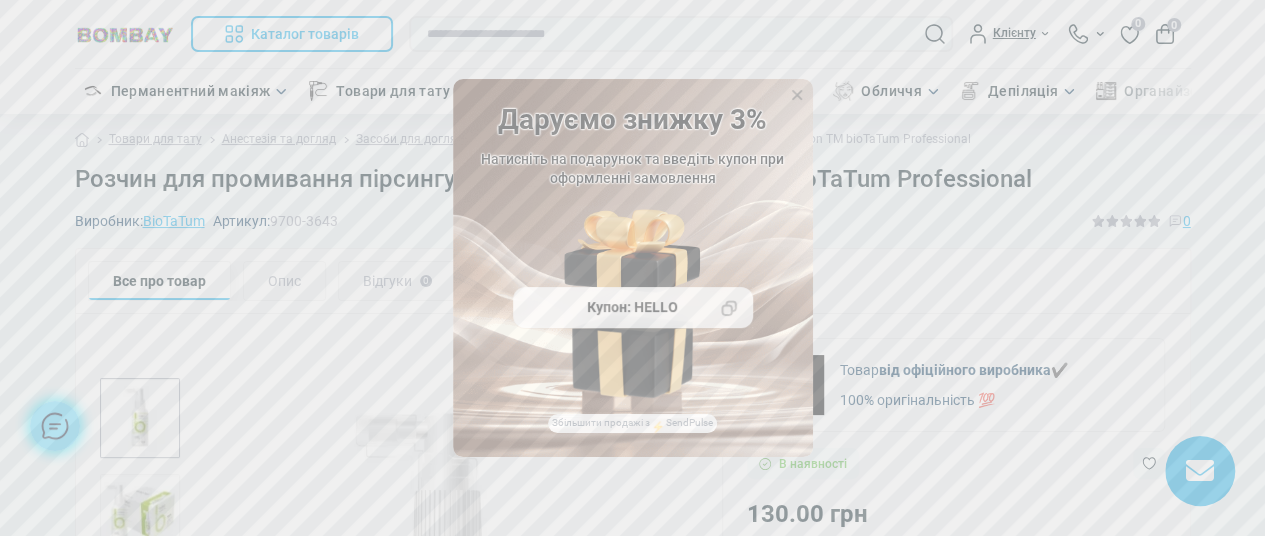 click 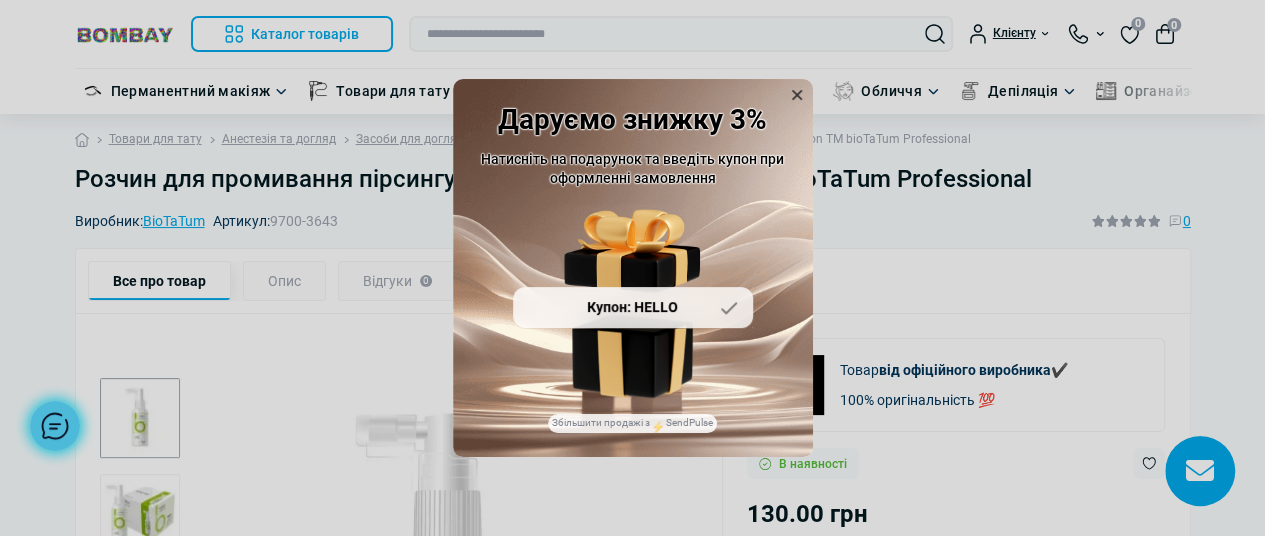click 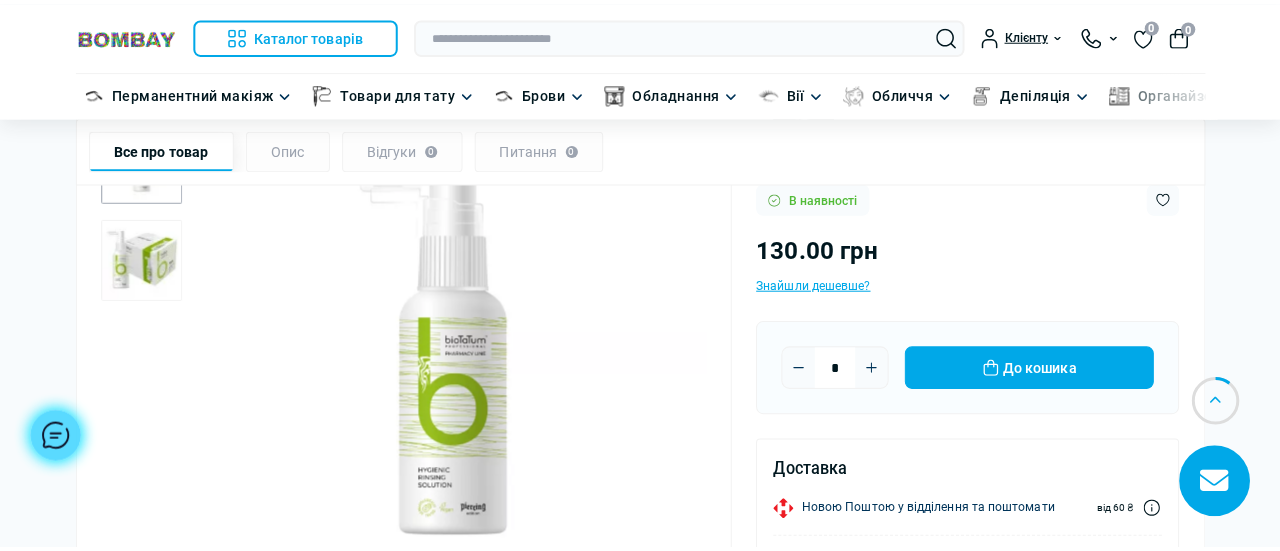 scroll, scrollTop: 300, scrollLeft: 0, axis: vertical 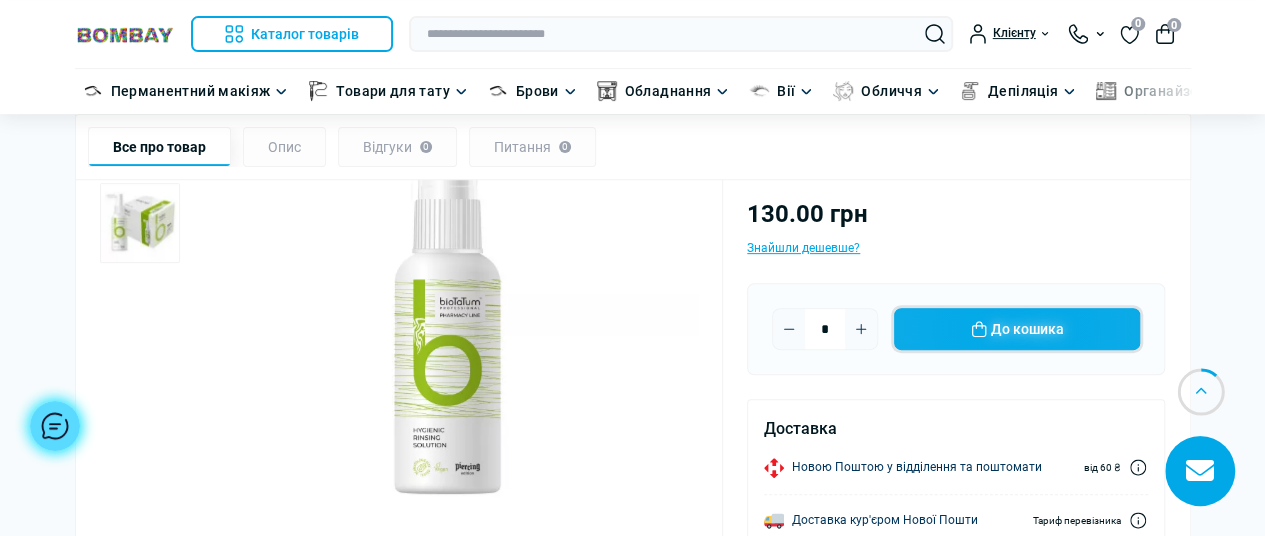 click on "До кошика" at bounding box center [1017, 329] 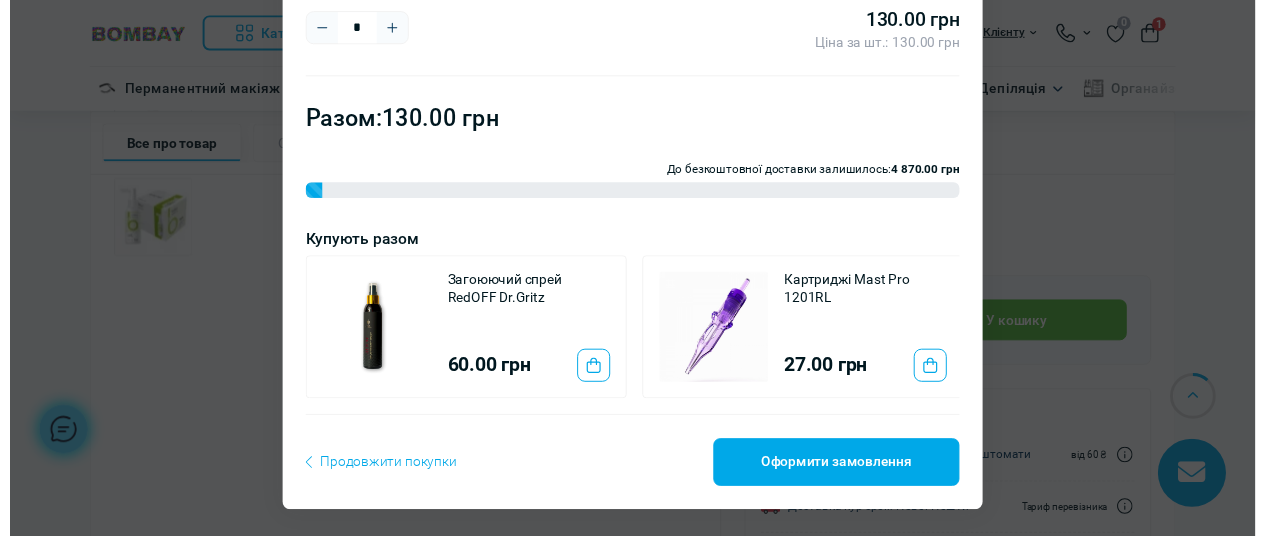 scroll, scrollTop: 0, scrollLeft: 0, axis: both 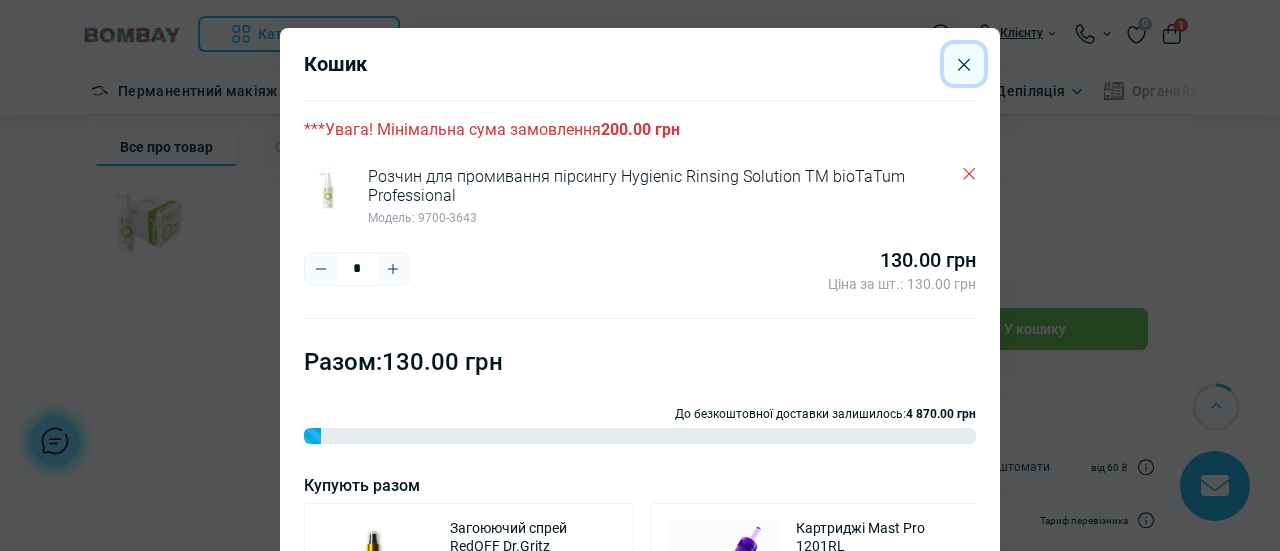drag, startPoint x: 958, startPoint y: 58, endPoint x: 902, endPoint y: 73, distance: 57.974133 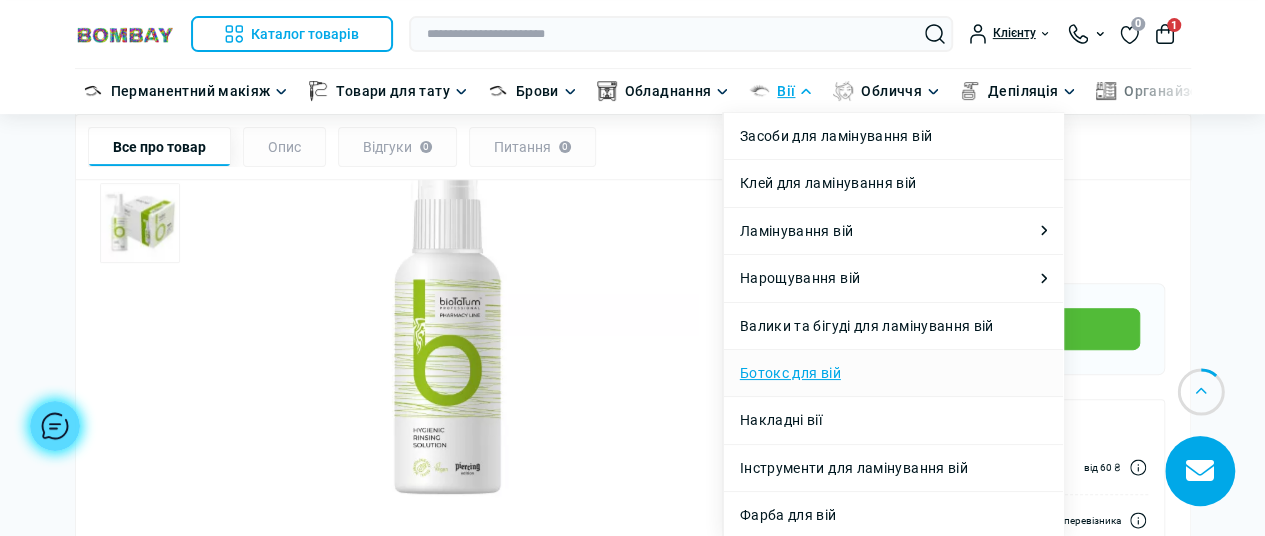 scroll, scrollTop: 32, scrollLeft: 0, axis: vertical 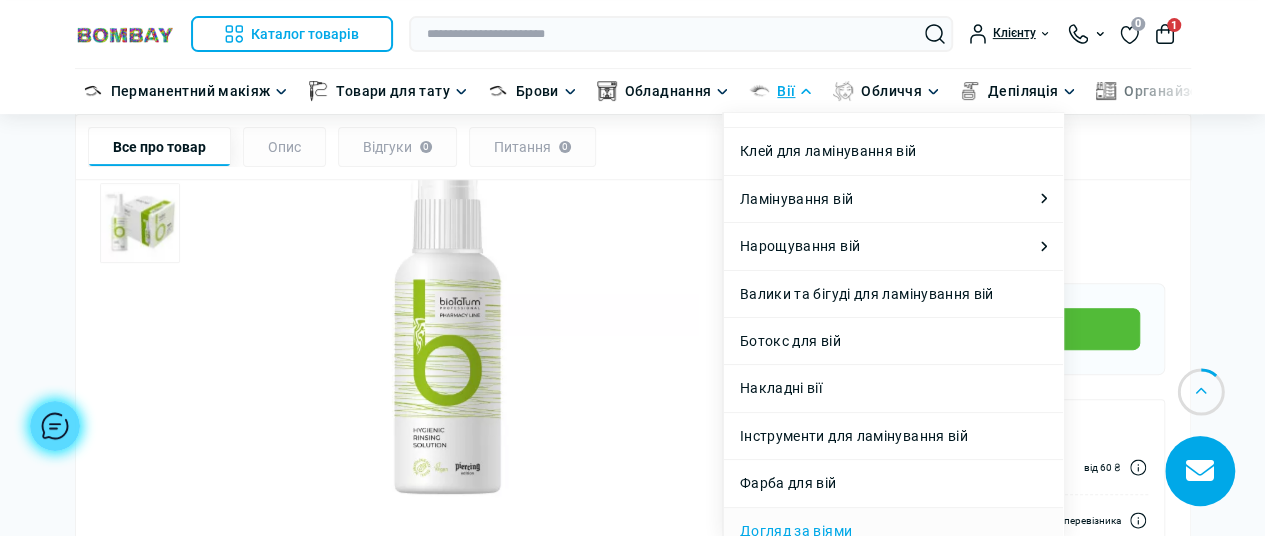 click on "Догляд за віями" at bounding box center (796, 531) 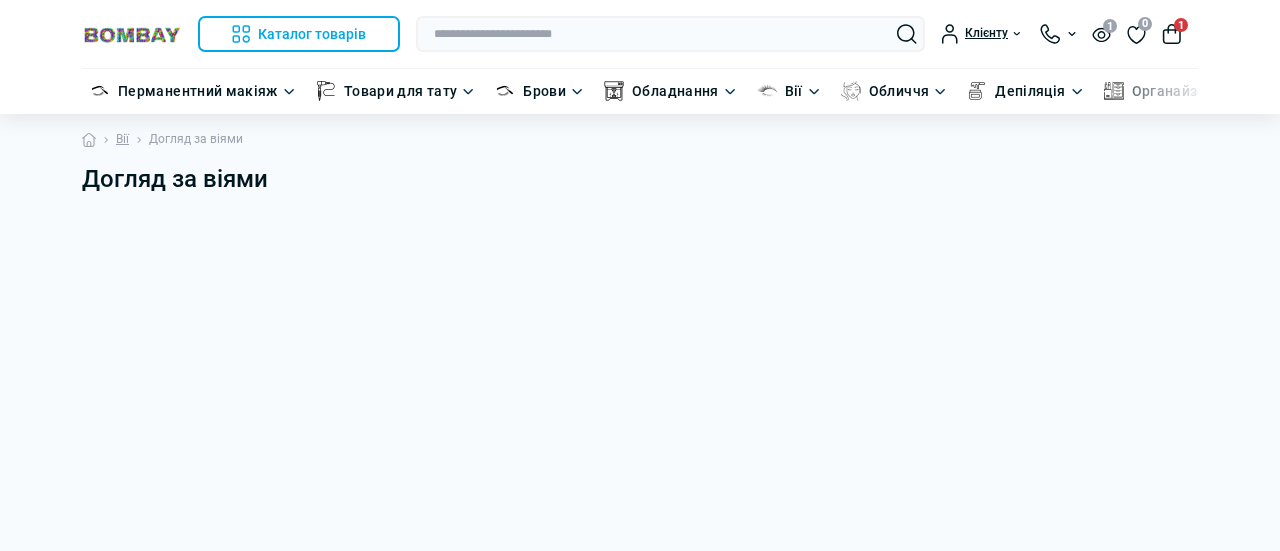 scroll, scrollTop: 0, scrollLeft: 0, axis: both 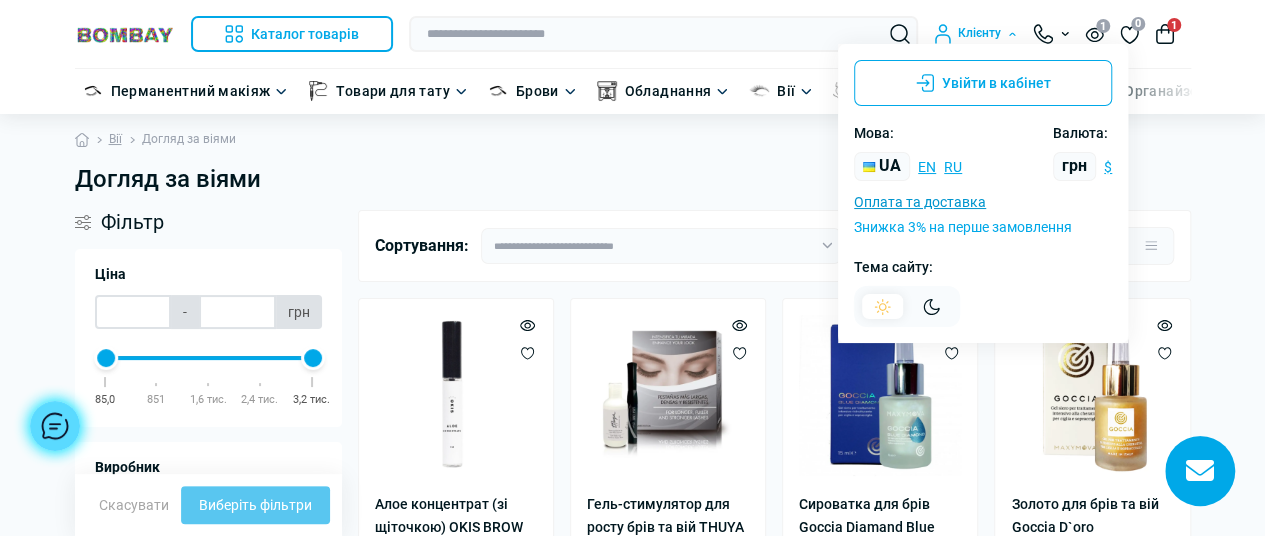 click on "Знижка 3% на перше замовлення" at bounding box center [963, 227] 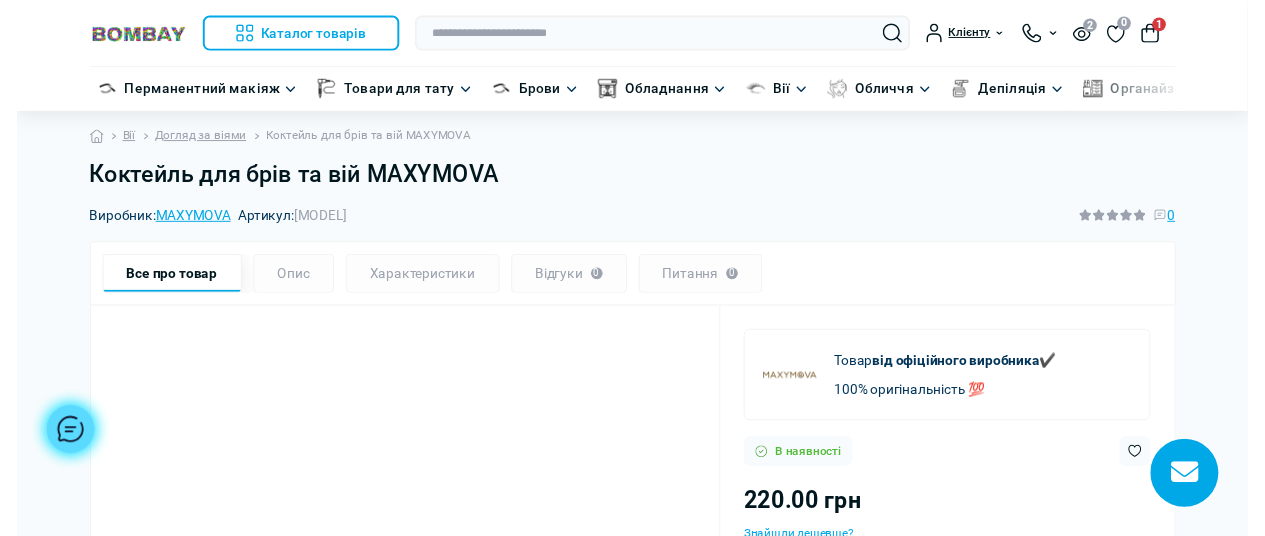 scroll, scrollTop: 0, scrollLeft: 0, axis: both 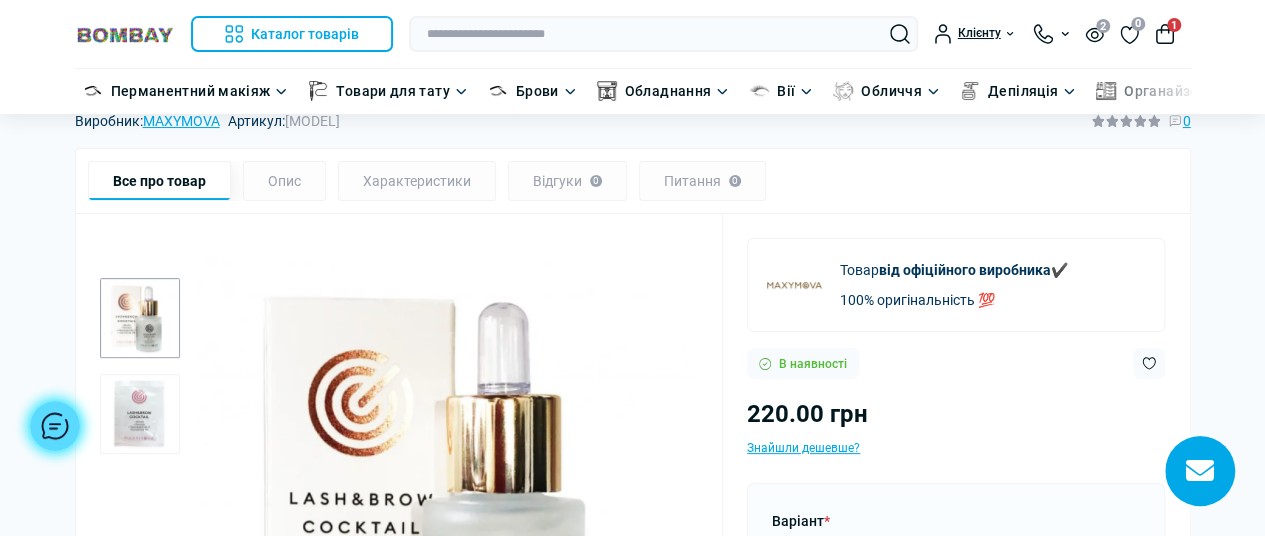 click on "Опис" at bounding box center [284, 181] 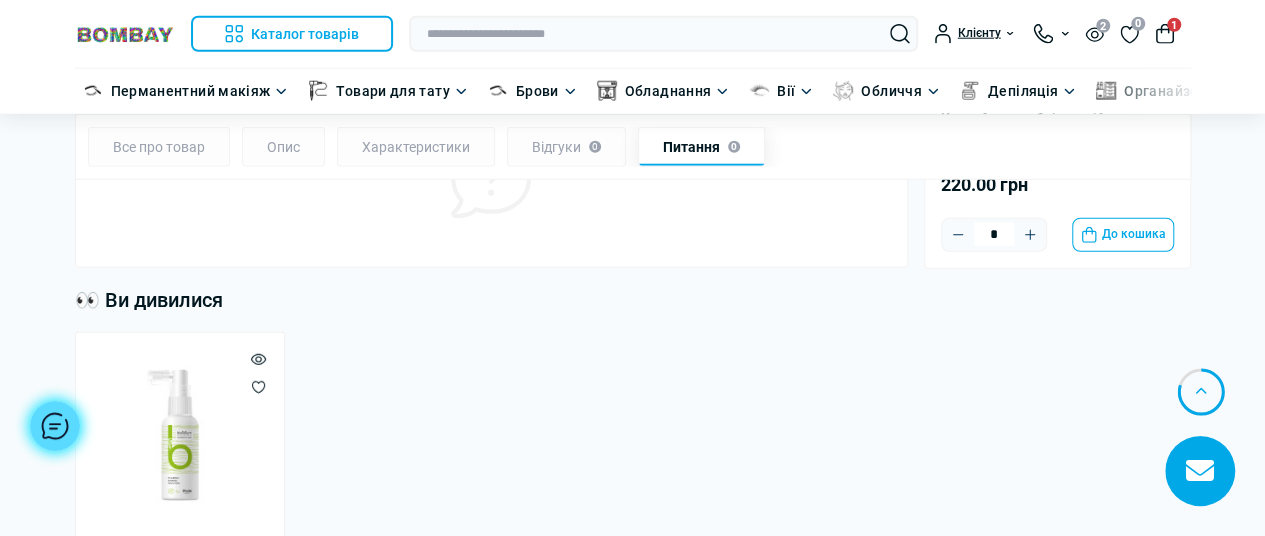 scroll, scrollTop: 2392, scrollLeft: 0, axis: vertical 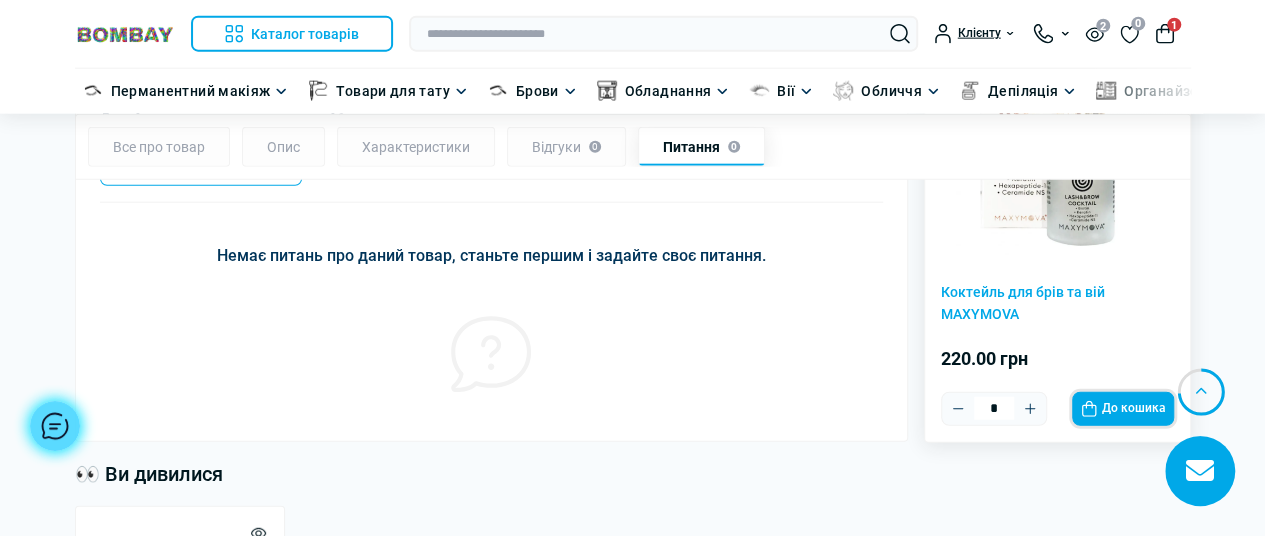 click on "До кошика" at bounding box center (1123, 408) 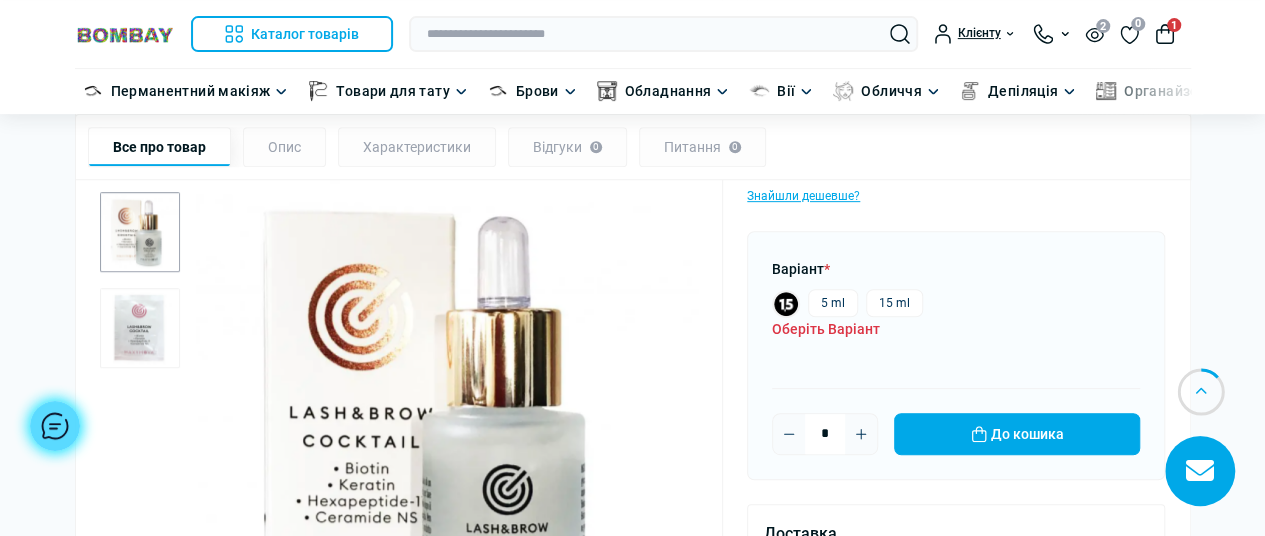 scroll, scrollTop: 286, scrollLeft: 0, axis: vertical 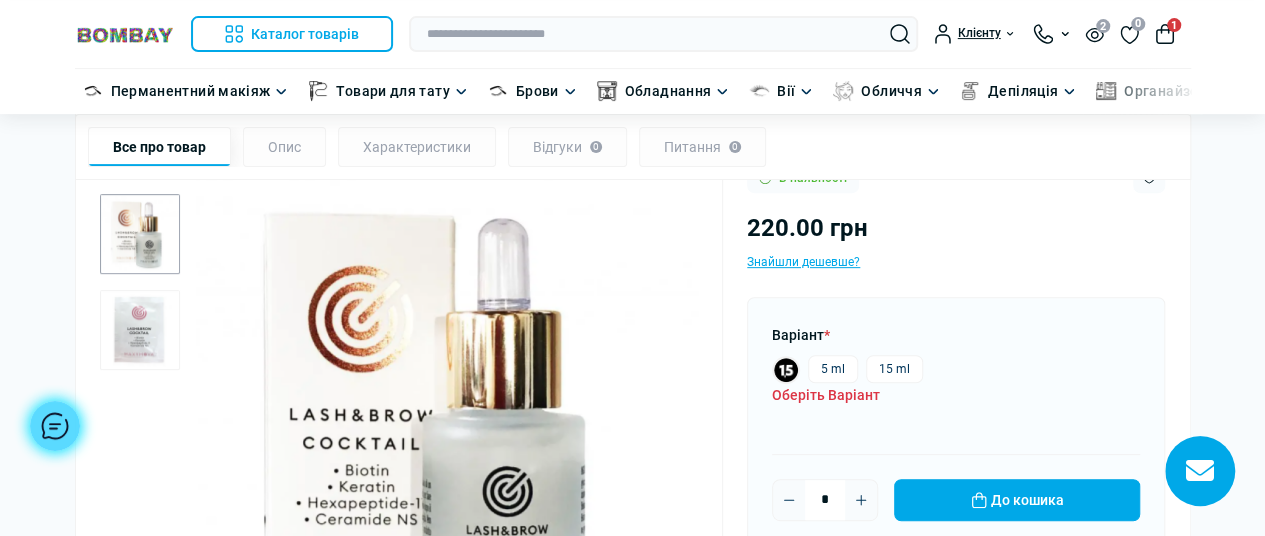 click at bounding box center [140, 330] 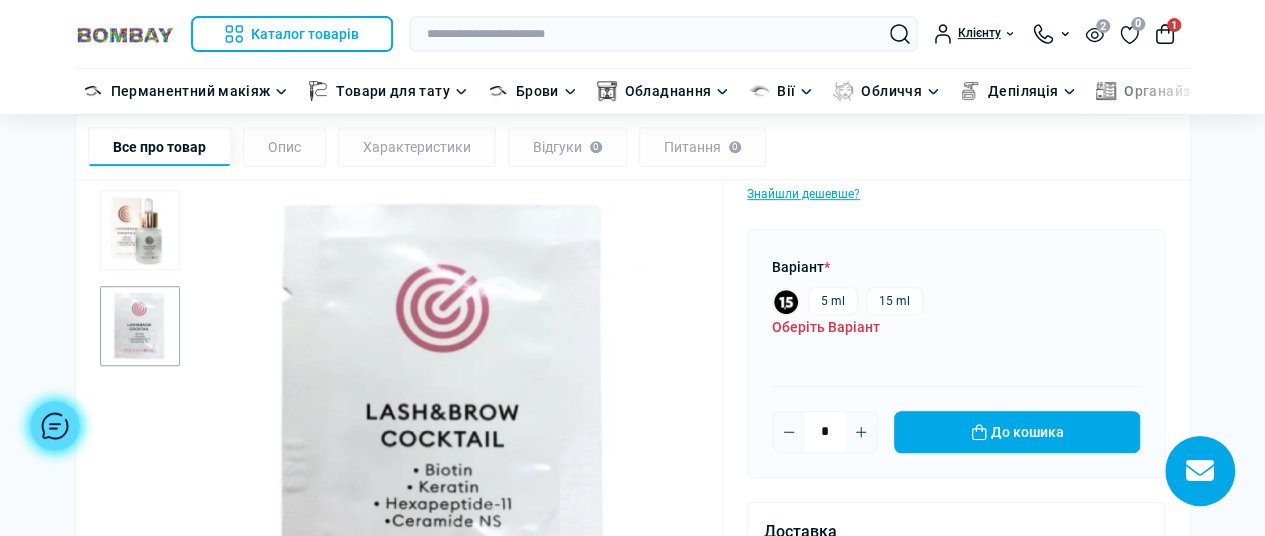 scroll, scrollTop: 400, scrollLeft: 0, axis: vertical 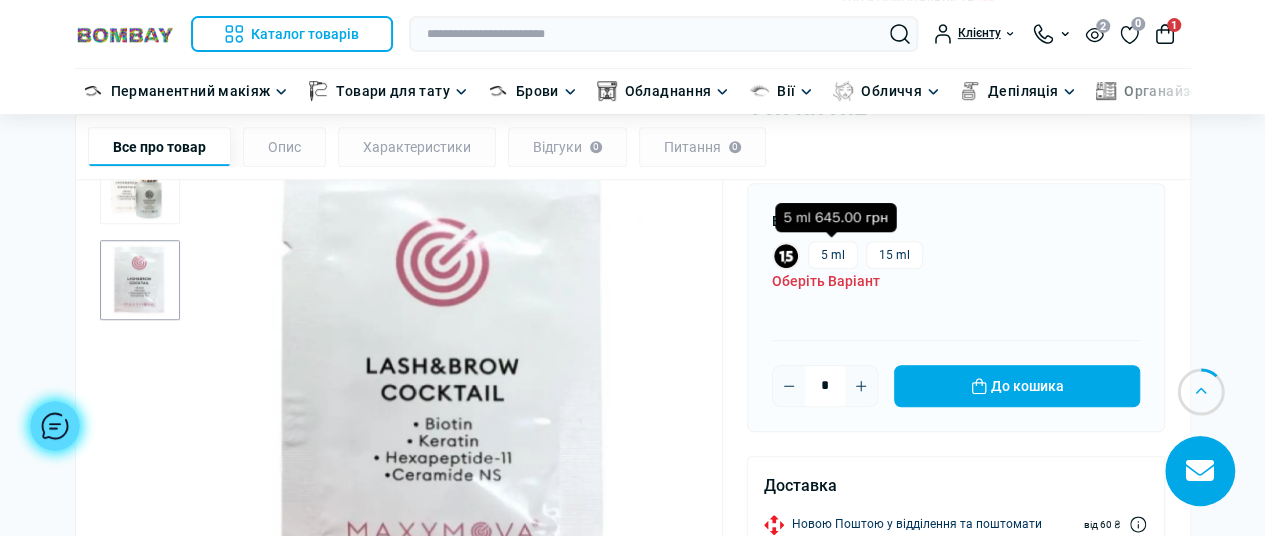 click on "5 ml" at bounding box center (833, 255) 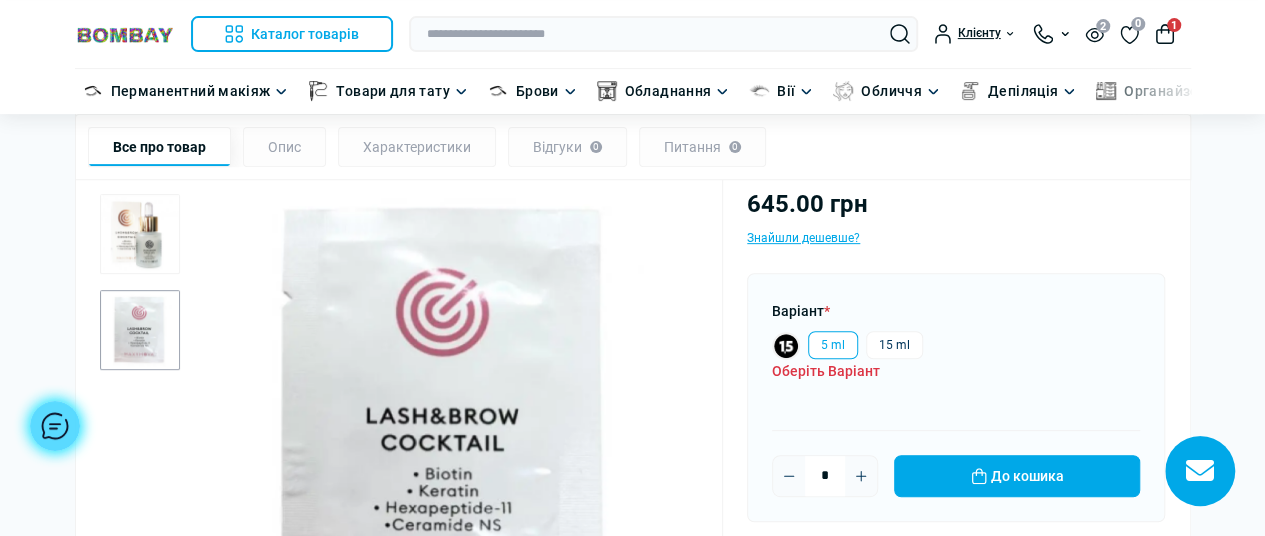 scroll, scrollTop: 200, scrollLeft: 0, axis: vertical 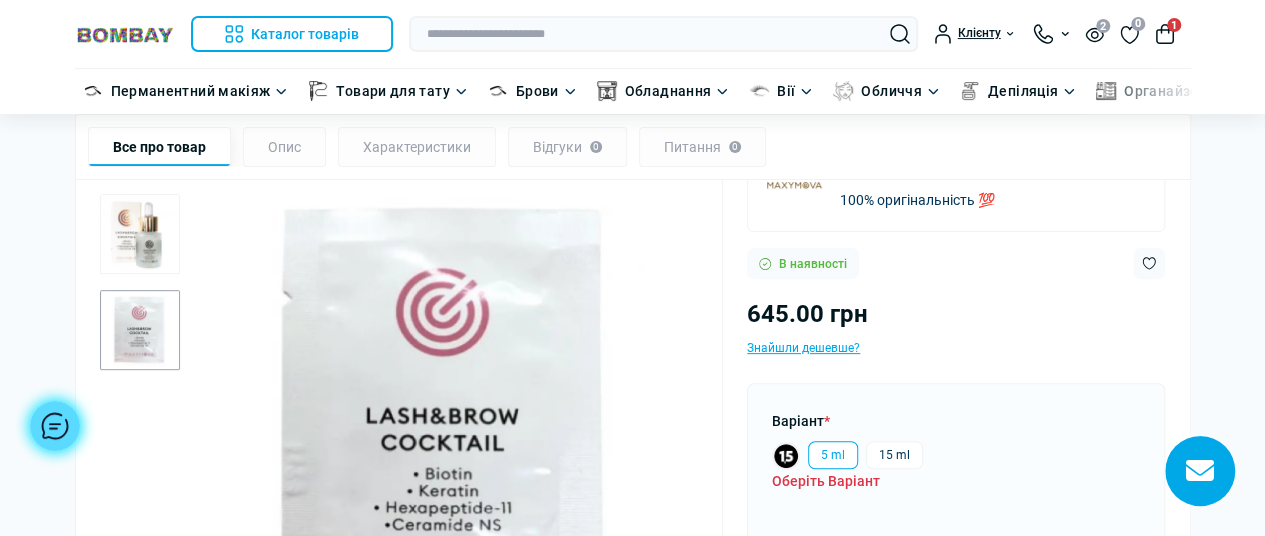 click at bounding box center [140, 234] 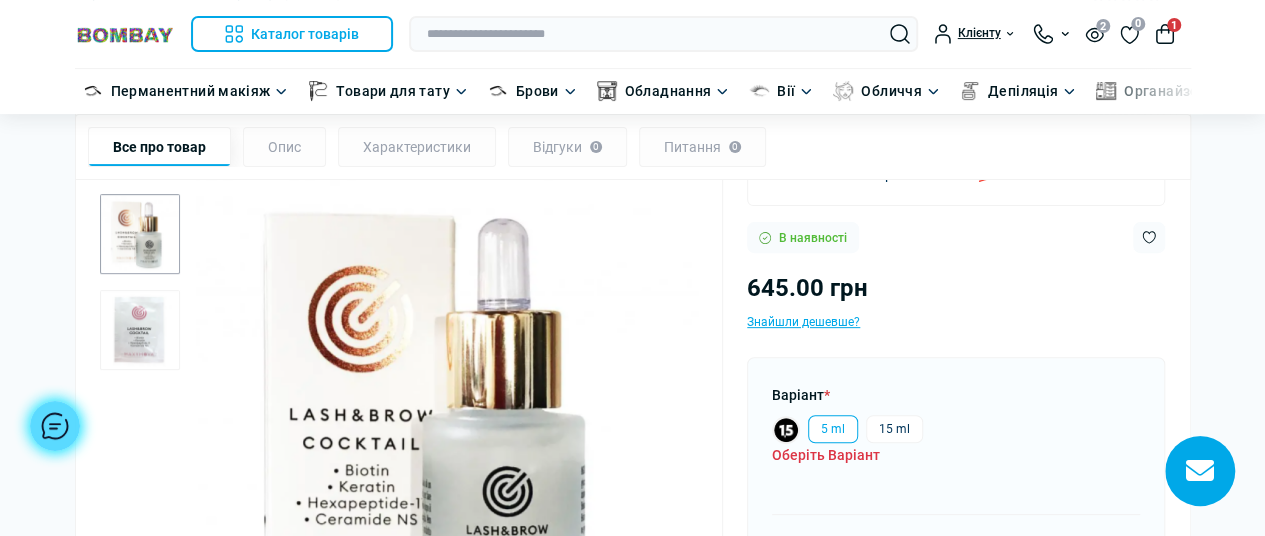 scroll, scrollTop: 300, scrollLeft: 0, axis: vertical 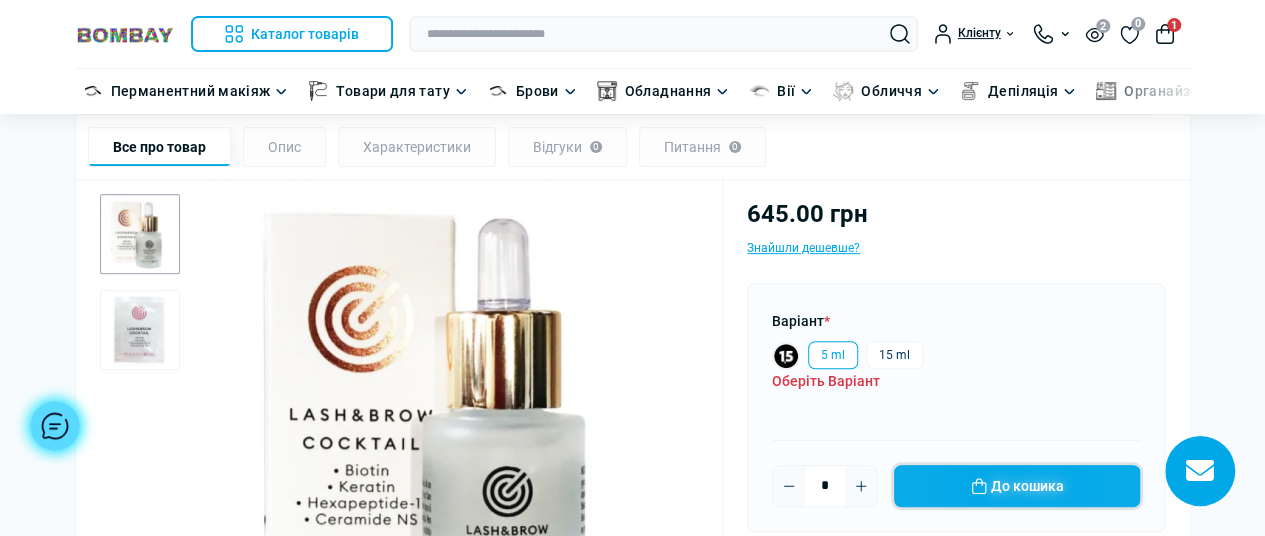 click on "До кошика" at bounding box center (1017, 486) 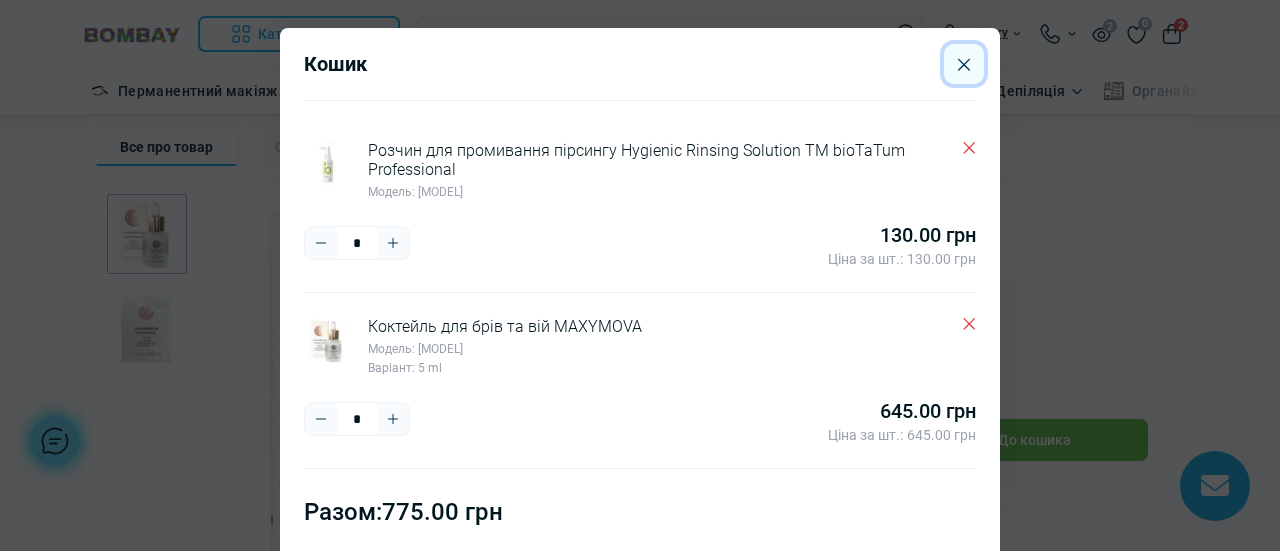 click 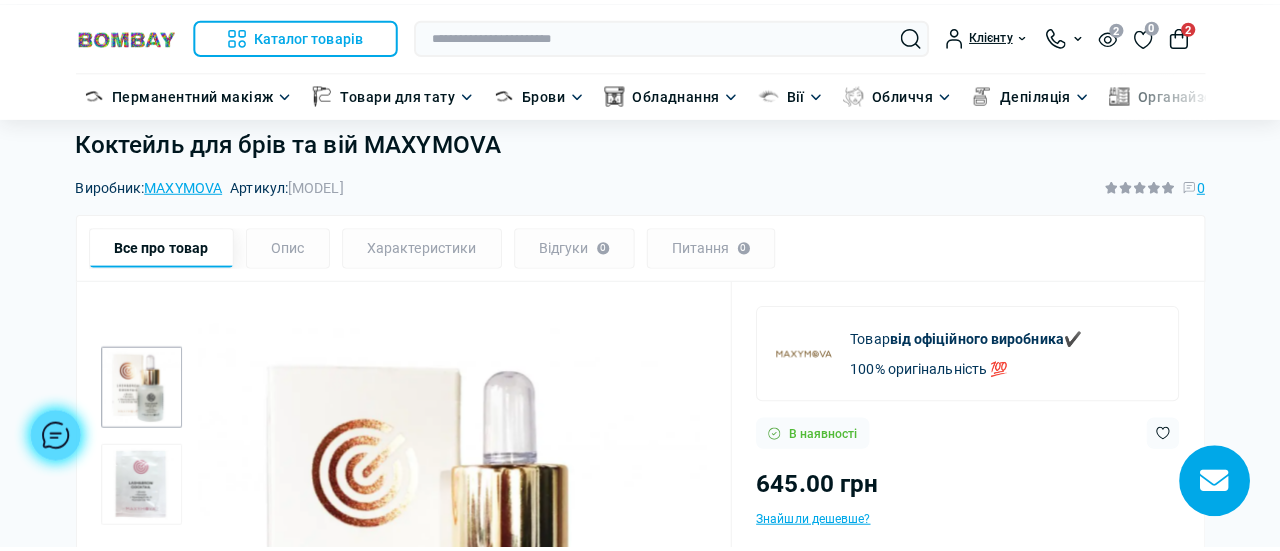scroll, scrollTop: 0, scrollLeft: 0, axis: both 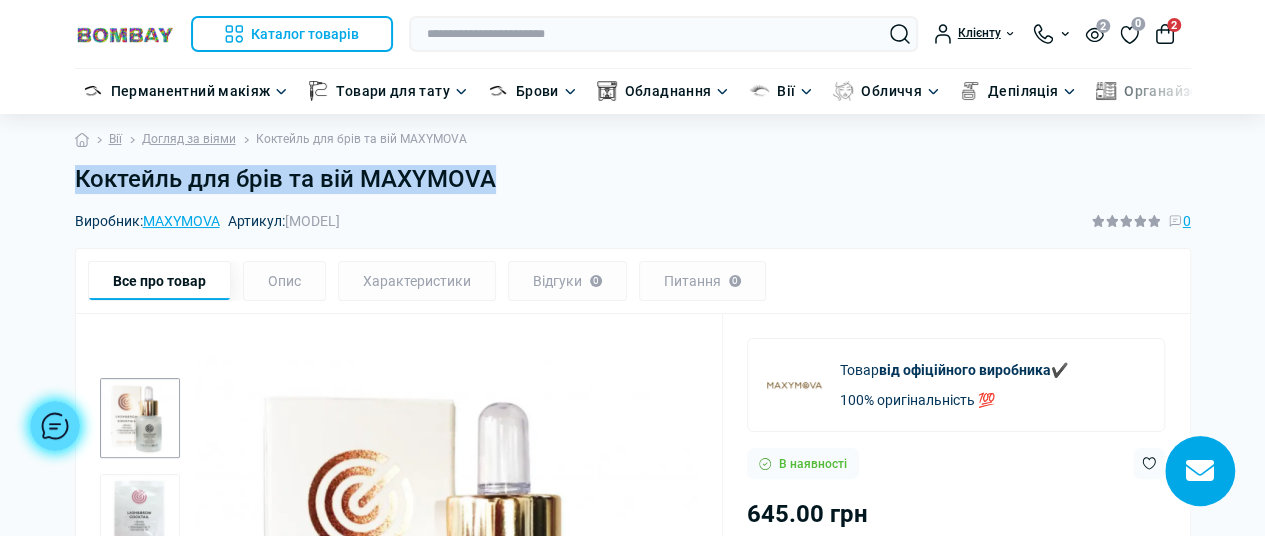 drag, startPoint x: 78, startPoint y: 181, endPoint x: 512, endPoint y: 183, distance: 434.0046 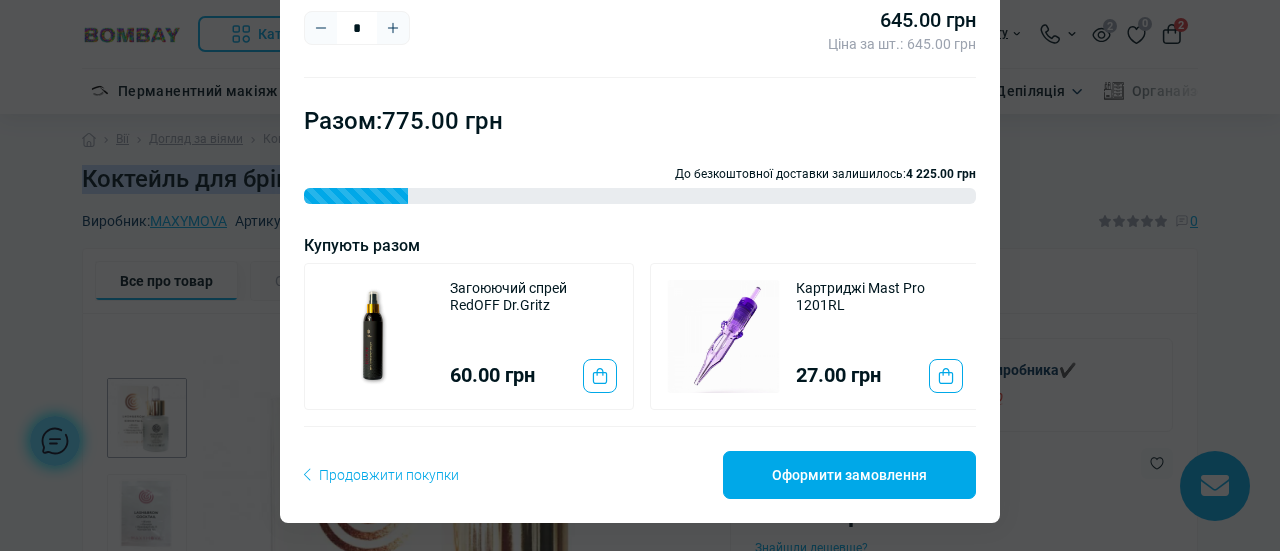 scroll, scrollTop: 404, scrollLeft: 0, axis: vertical 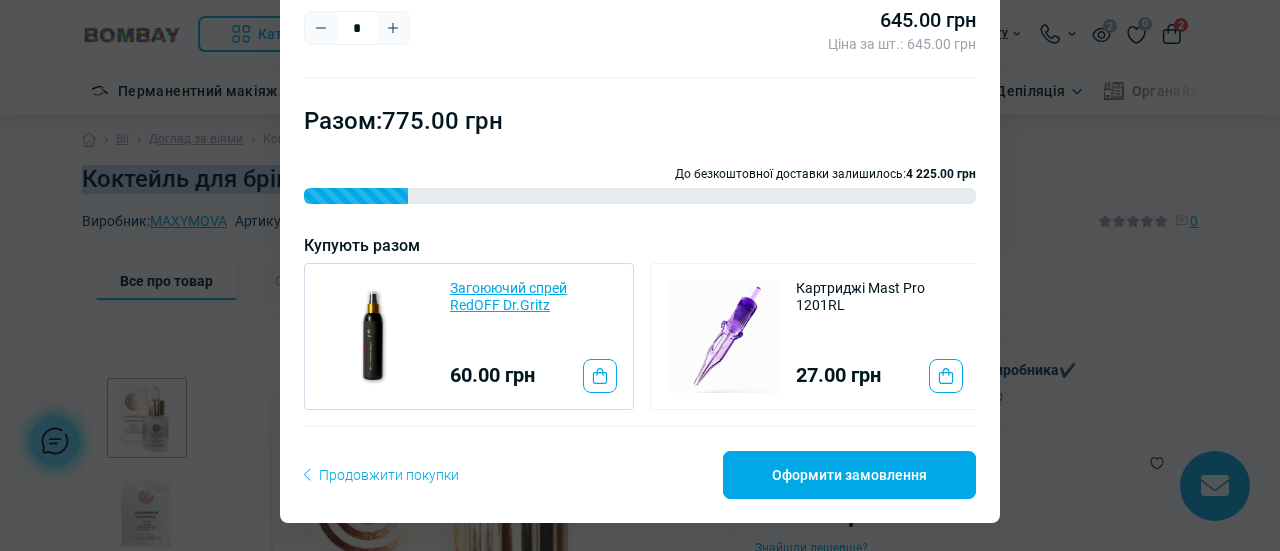 click on "Загоюючий спрей RedOFF Dr.Gritz" at bounding box center (533, 297) 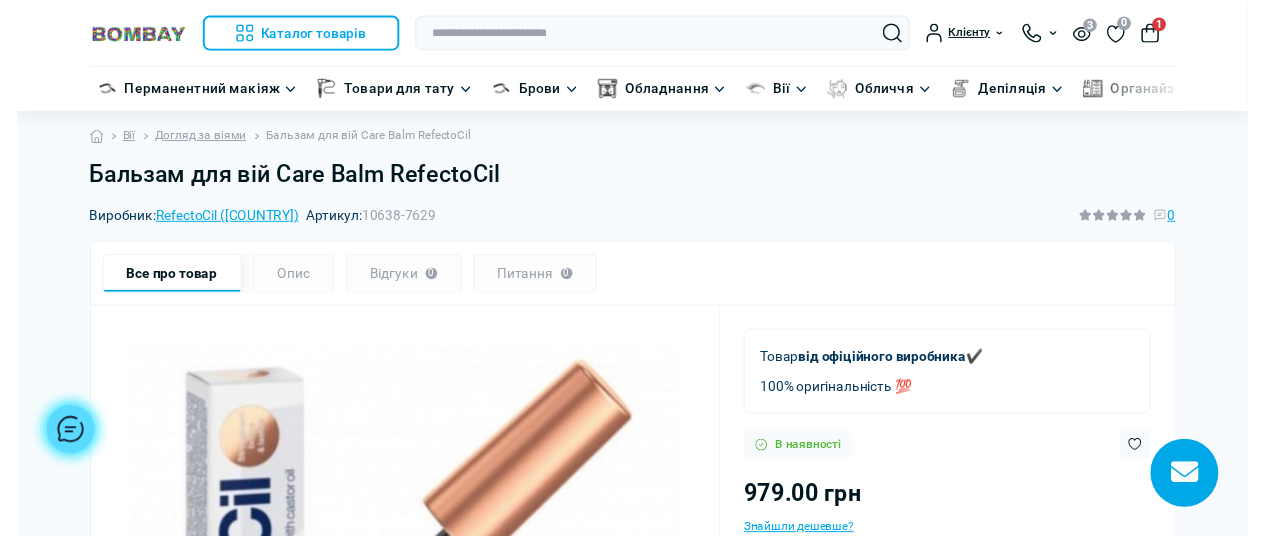 scroll, scrollTop: 0, scrollLeft: 0, axis: both 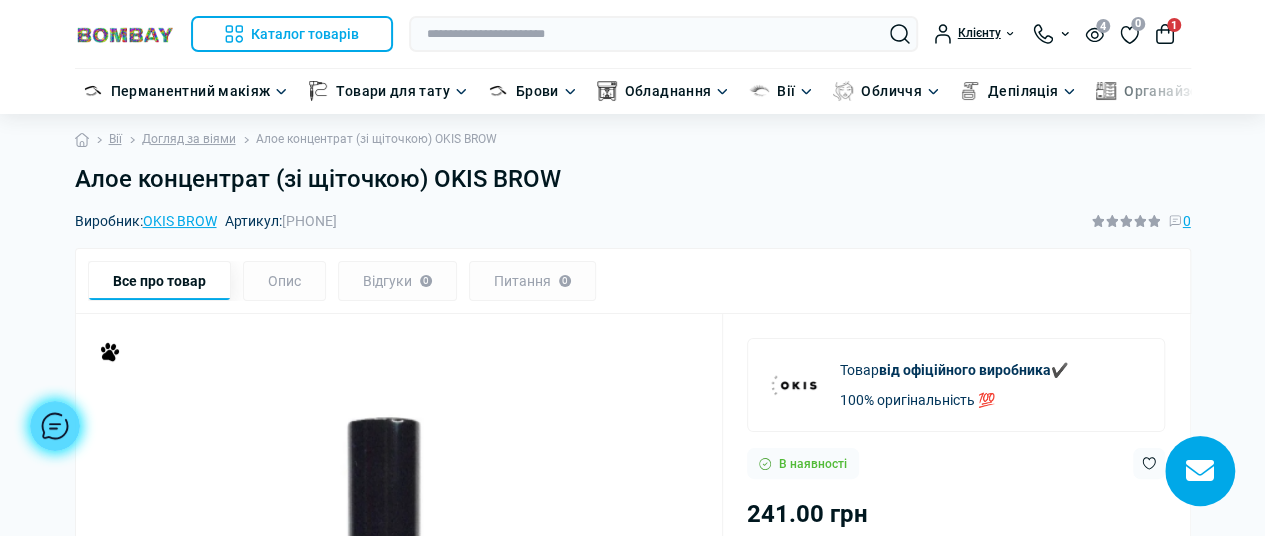 click on "Опис" at bounding box center [284, 281] 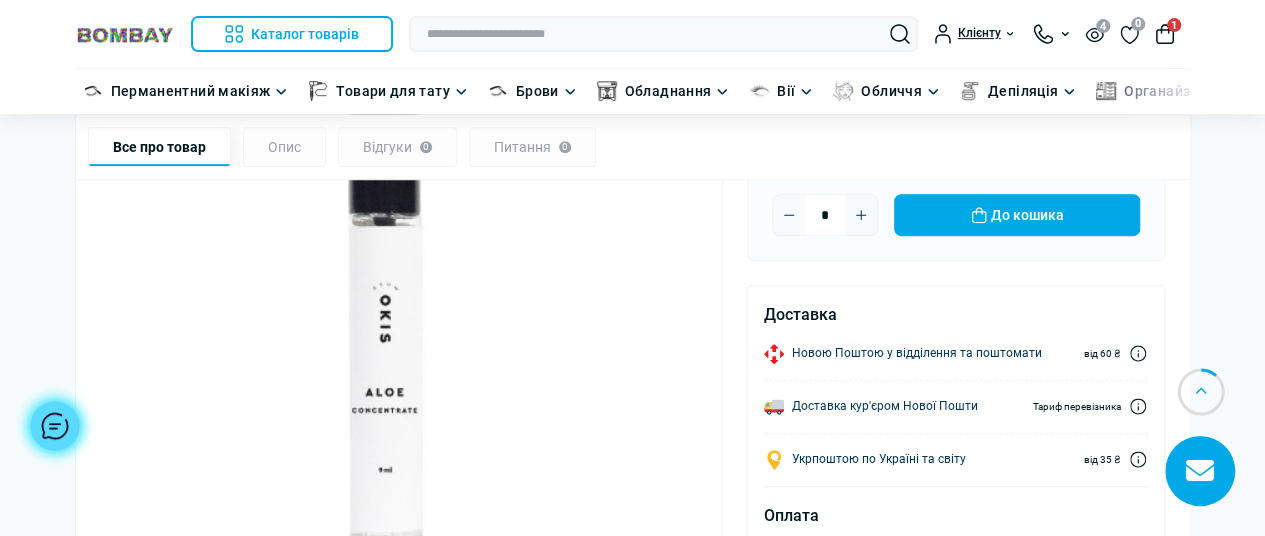 scroll, scrollTop: 415, scrollLeft: 0, axis: vertical 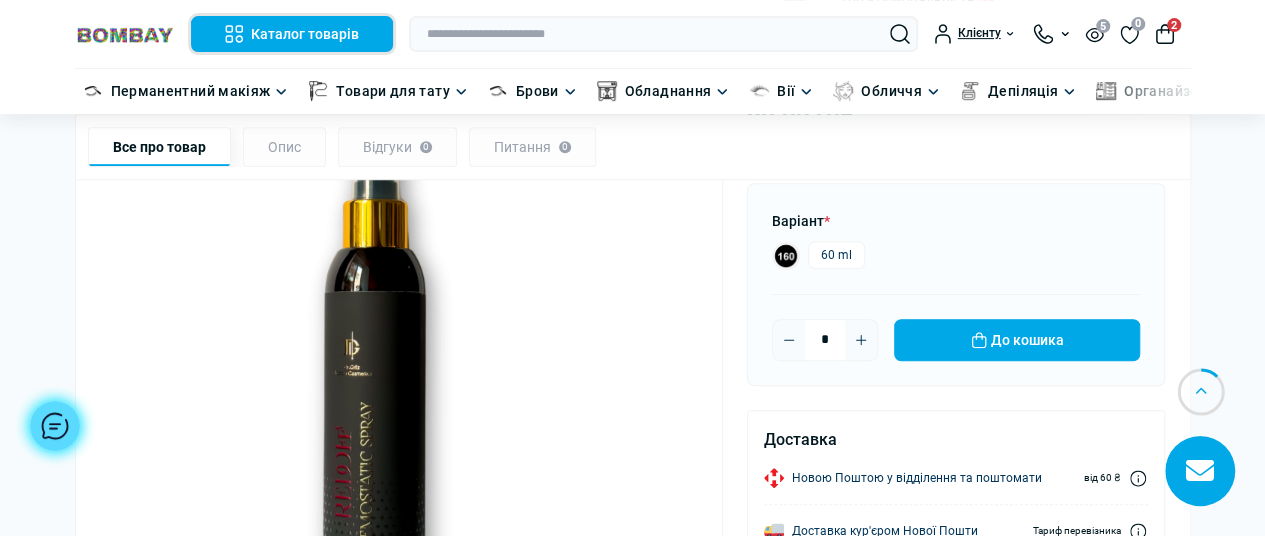 click on "Каталог товарів" at bounding box center (292, 34) 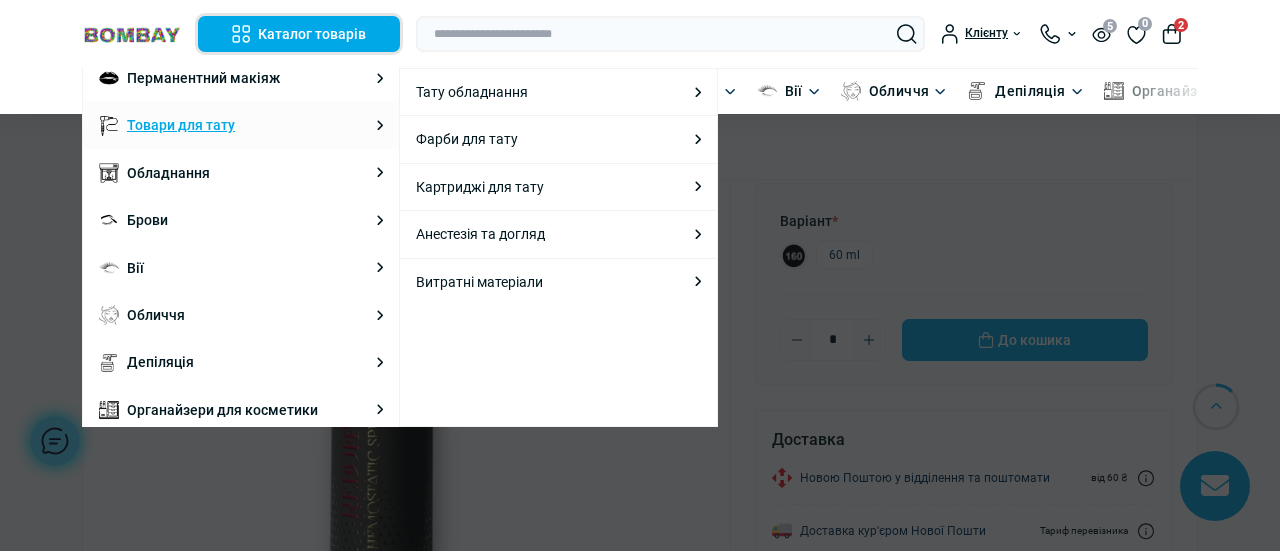 scroll, scrollTop: 18, scrollLeft: 0, axis: vertical 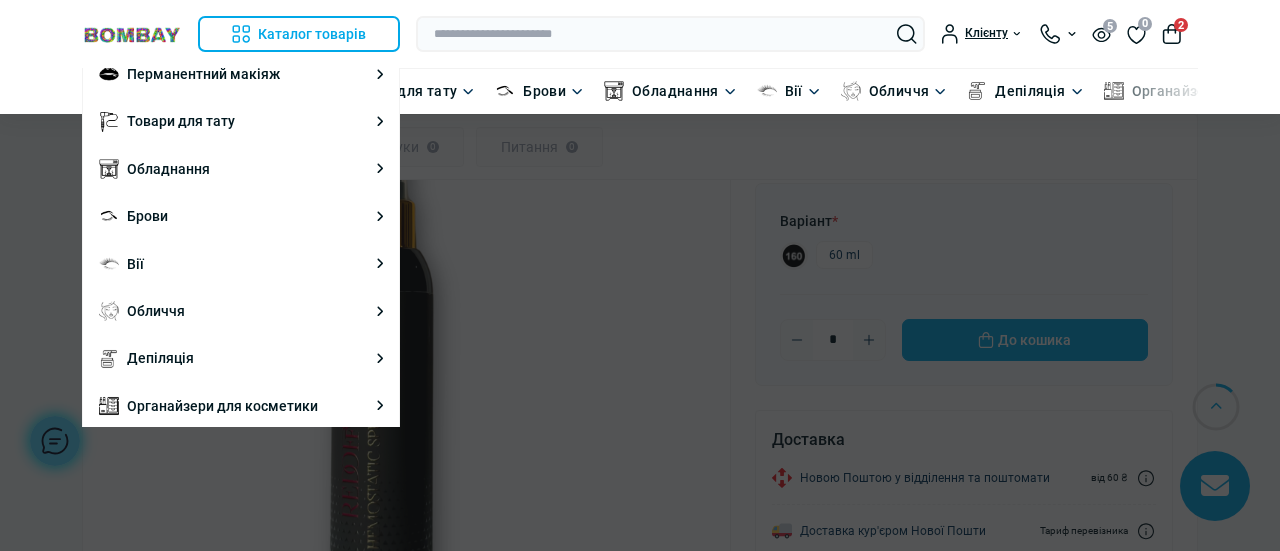 click on "Клієнту
Увійти в кабінет
Мова:
ua
en
ru
Валюта:" at bounding box center (799, 34) 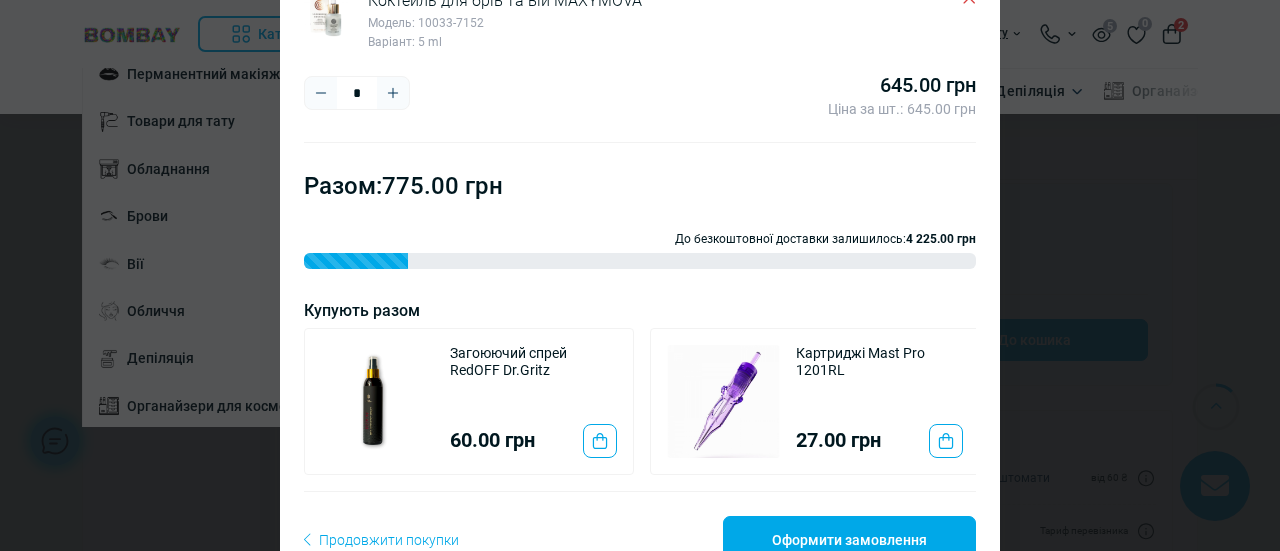 scroll, scrollTop: 400, scrollLeft: 0, axis: vertical 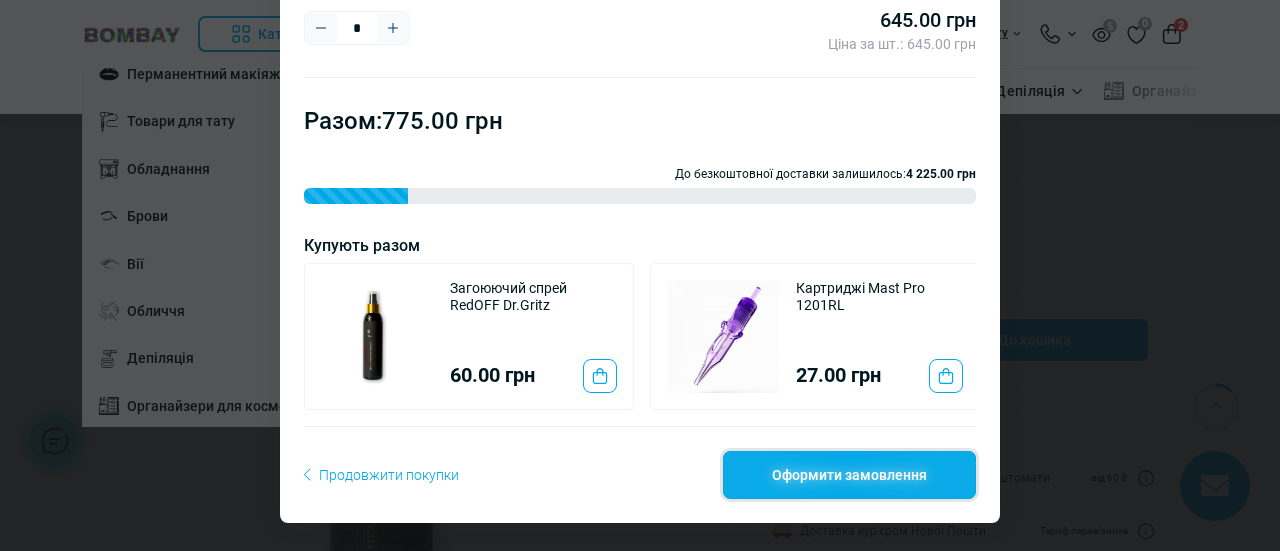 click on "Оформити замовлення" at bounding box center [849, 475] 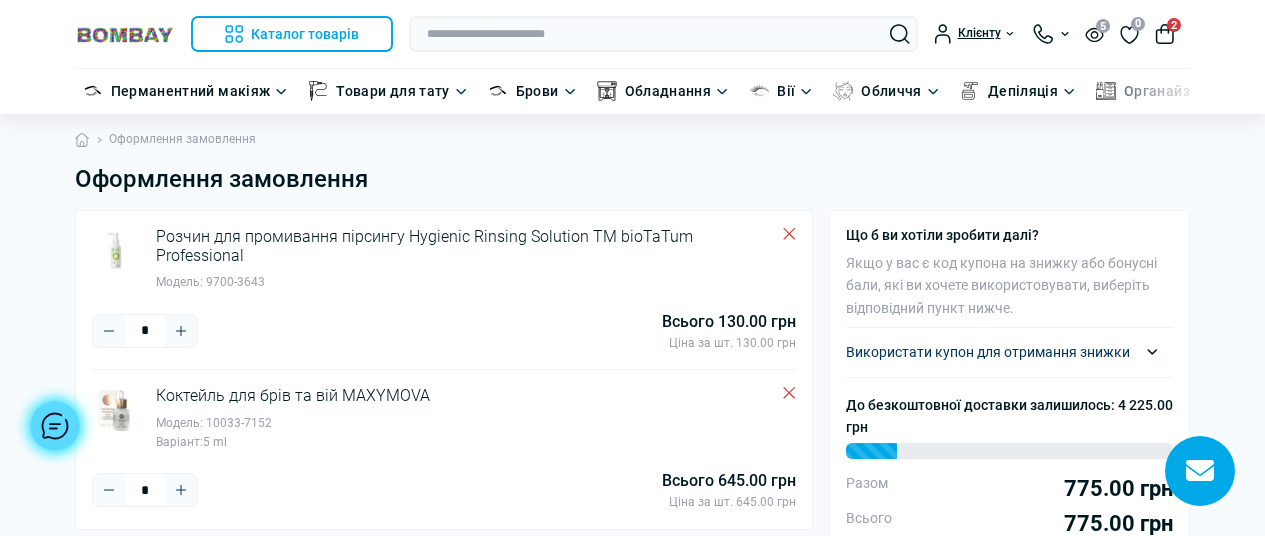 scroll, scrollTop: 0, scrollLeft: 0, axis: both 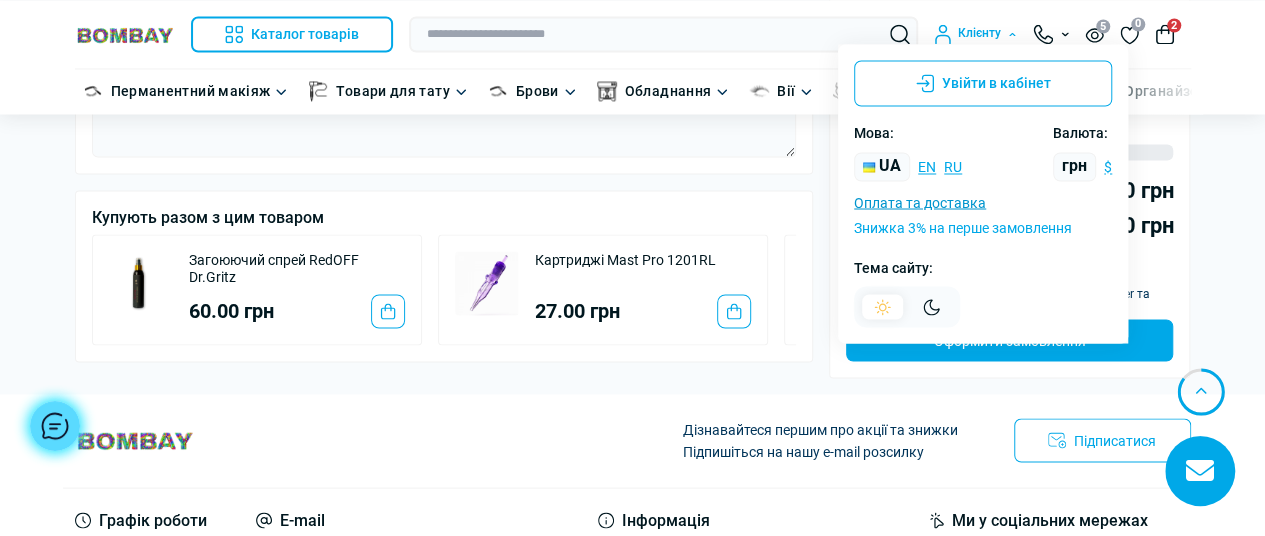 click on "Знижка 3% на перше замовлення" at bounding box center (963, 227) 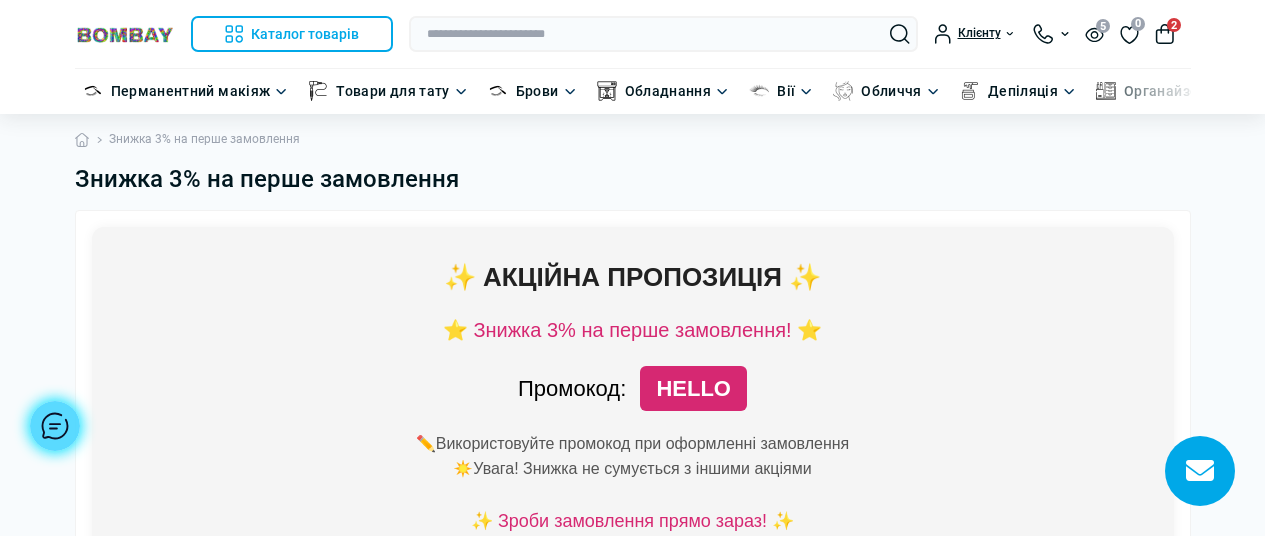 scroll, scrollTop: 0, scrollLeft: 0, axis: both 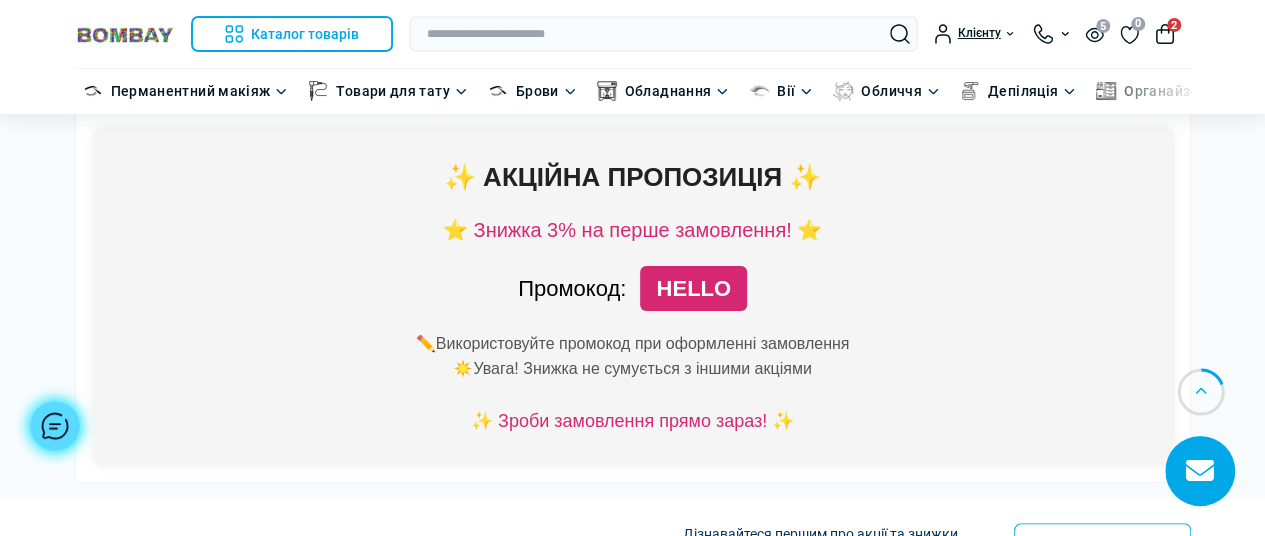 click on "2" at bounding box center [1165, 34] 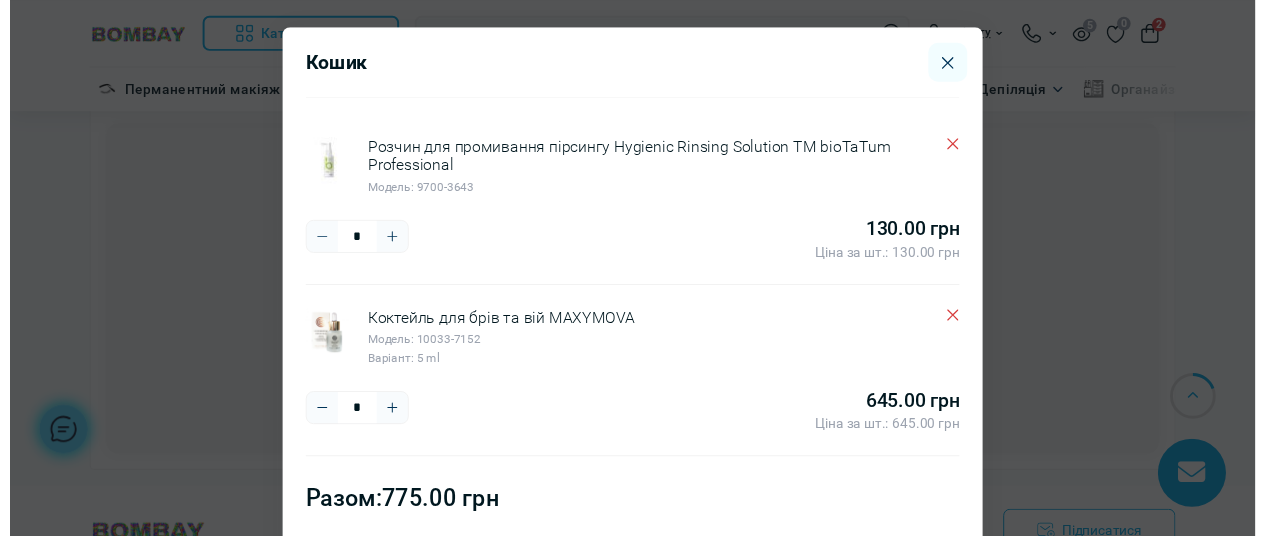 scroll, scrollTop: 100, scrollLeft: 0, axis: vertical 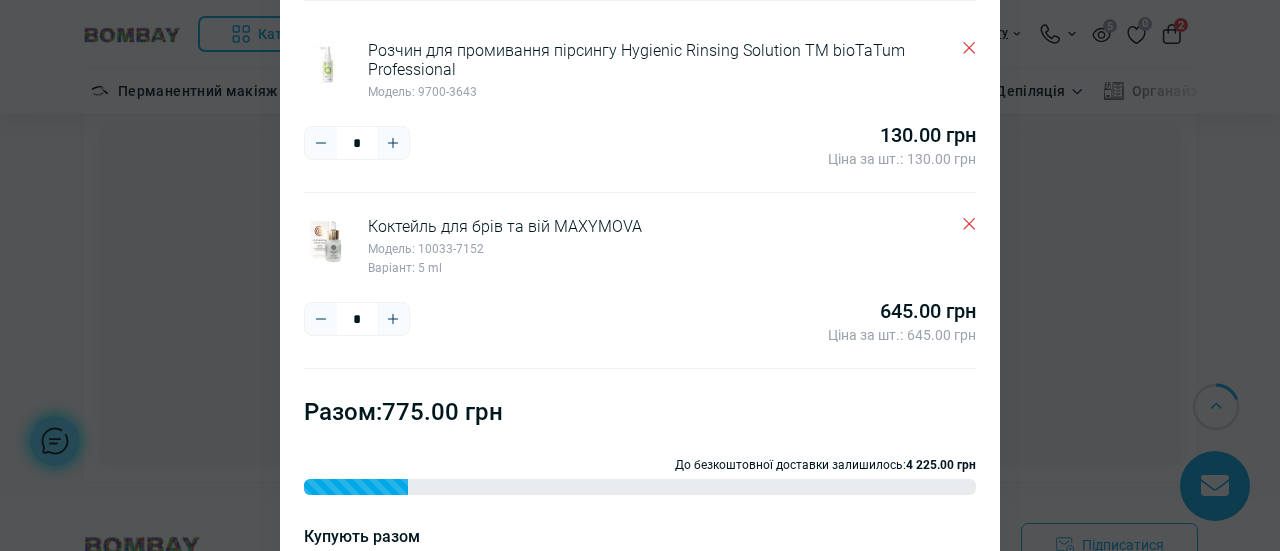 click on "Кошик
Розчин для промивання пірсингу Hygienic Rinsing Solution ТМ bioTaTum Professional
Модель: 9700-3643
*
*****
****
130.00 грн
Ціна за шт.: 130.00 грн
Коктейль для брів та вій MAXYMOVA
Модель: 10033-7152
Варіант: 5 ml
*
*****
****
645.00 грн
Ціна за шт.: 645.00 грн
2 товарів Разом:  775.00 грн
До безкоштовної доставки залишилось:  4 225.00 грн
Купують разом
Загоюючий спрей RedOFF Dr.Gritz
60.00 грн
Картриджі Mast Pro 1201RL
27.00 грн" at bounding box center (640, 275) 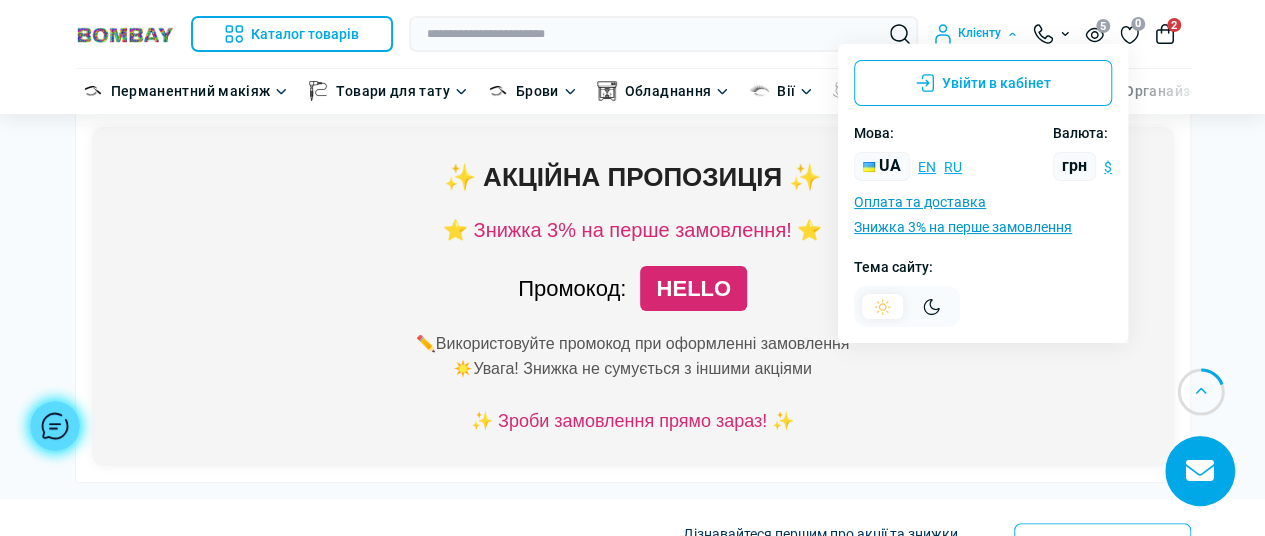 click on "Клієнту" at bounding box center (975, 34) 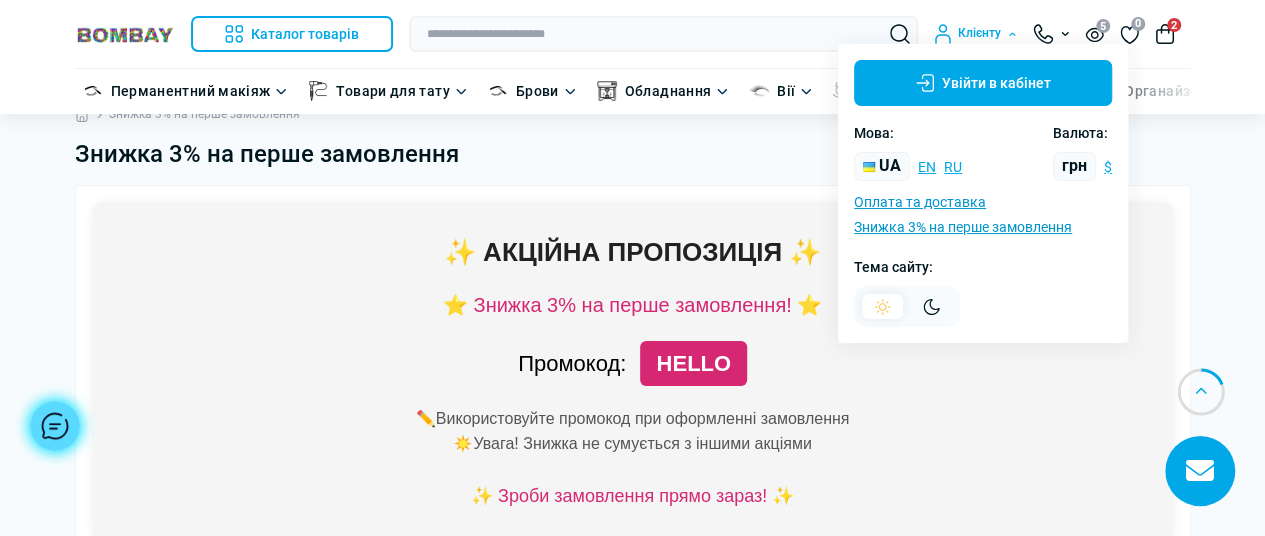 scroll, scrollTop: 0, scrollLeft: 0, axis: both 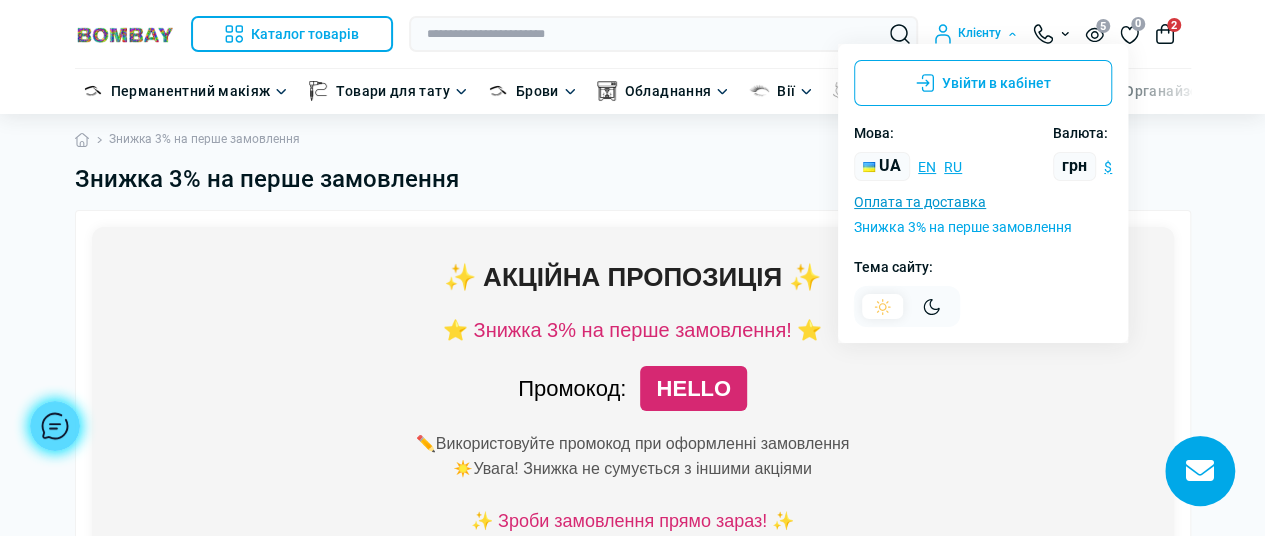 click on "Знижка 3% на перше замовлення" at bounding box center [963, 227] 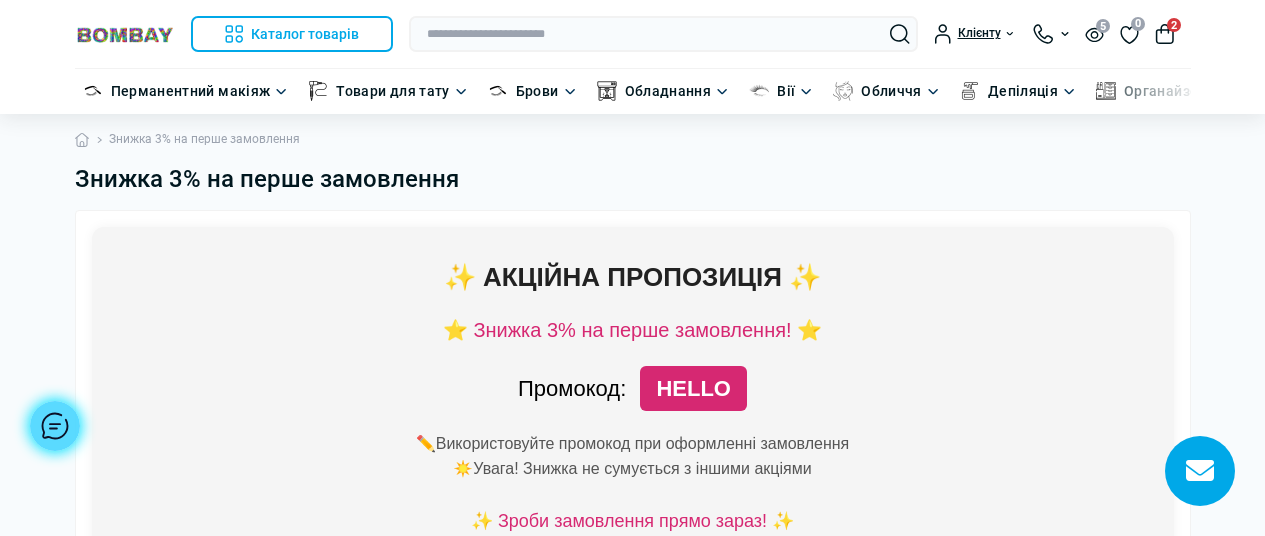 scroll, scrollTop: 0, scrollLeft: 0, axis: both 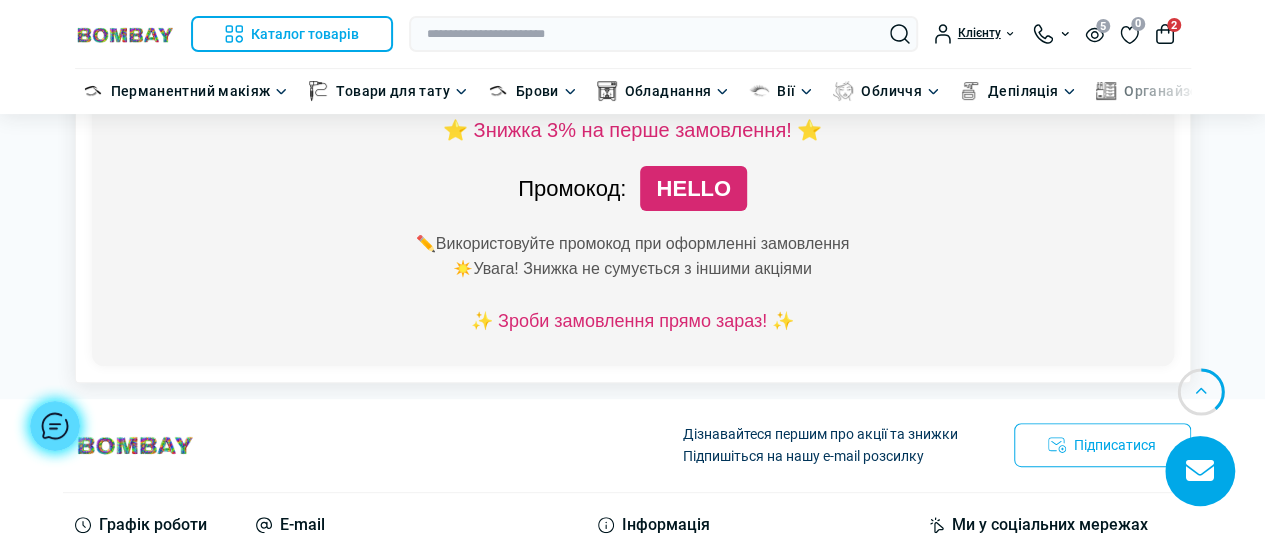 click on "✨ Зроби замовлення прямо зараз! ✨" at bounding box center [633, 321] 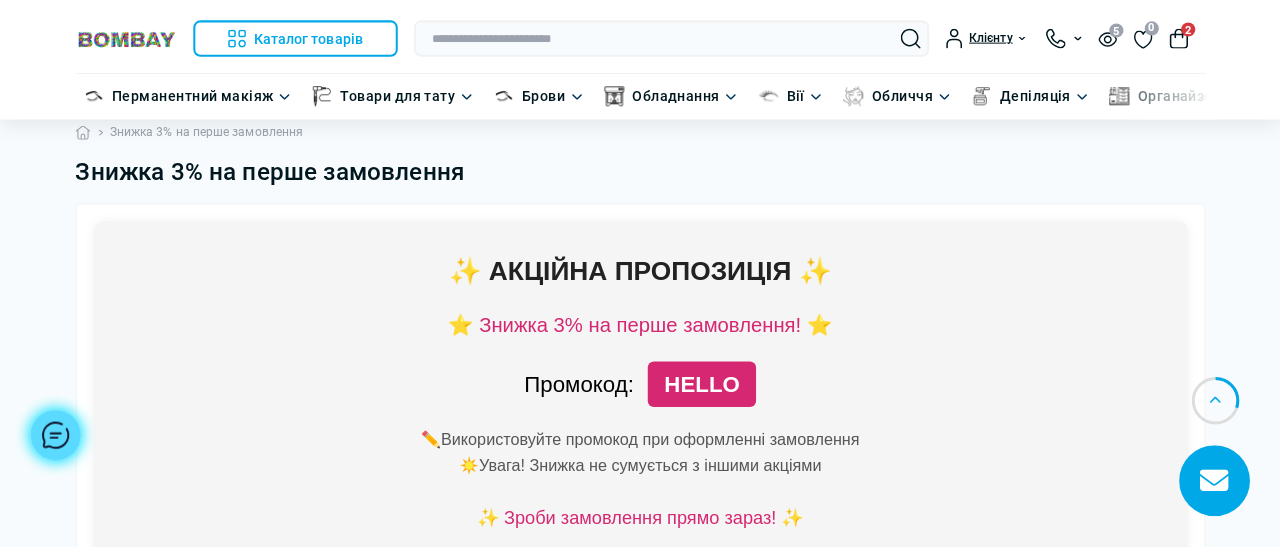 scroll, scrollTop: 0, scrollLeft: 0, axis: both 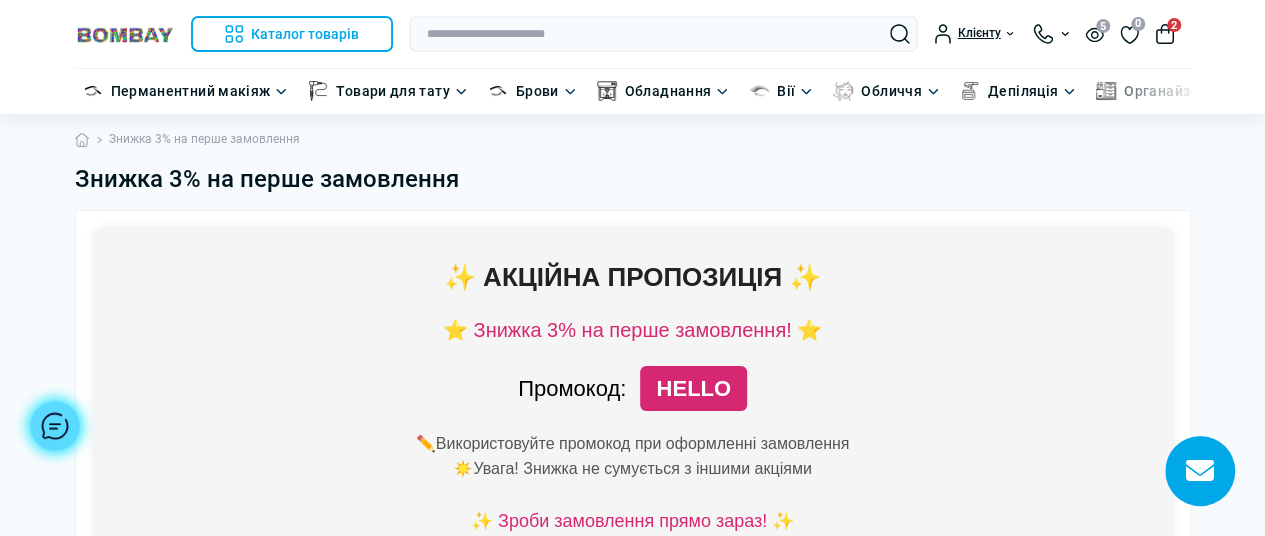 click on "2" at bounding box center (1165, 34) 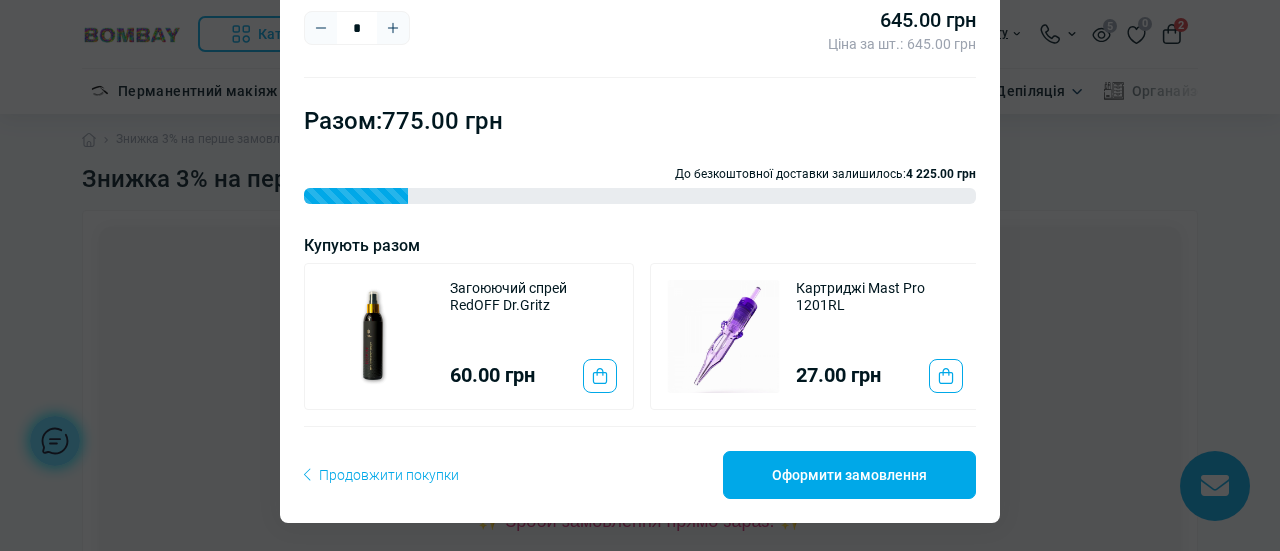 scroll, scrollTop: 404, scrollLeft: 0, axis: vertical 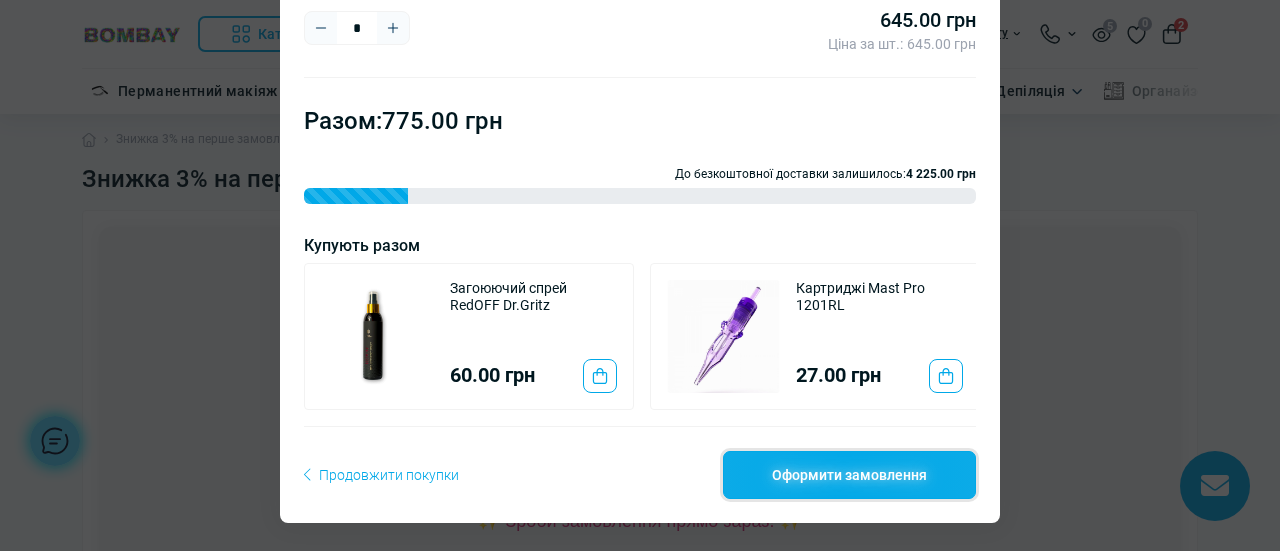 click on "Оформити замовлення" at bounding box center [849, 475] 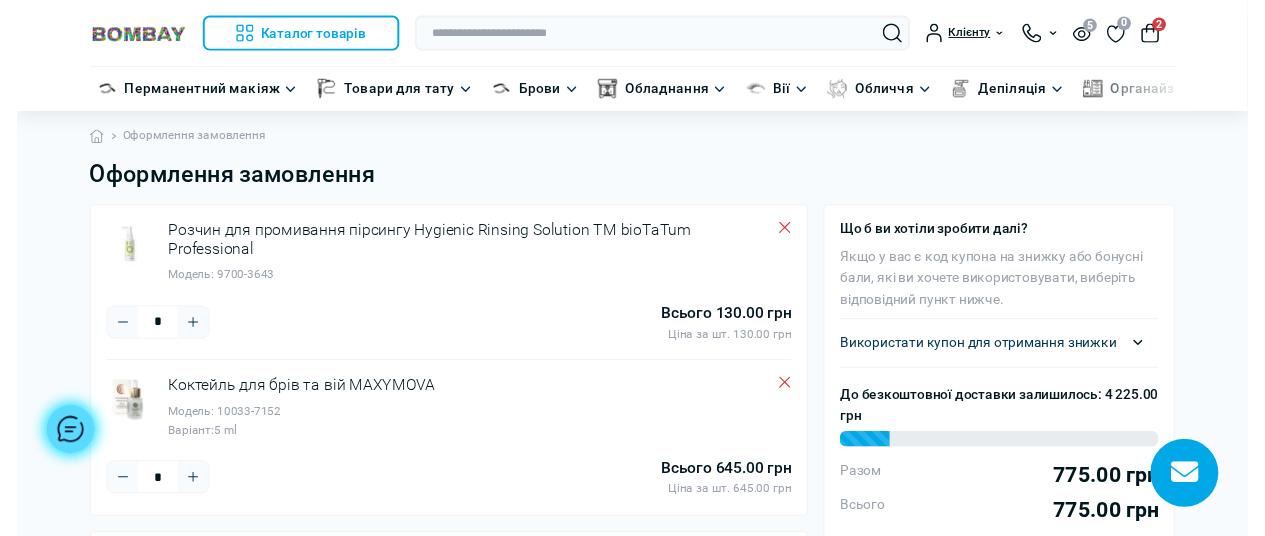 scroll, scrollTop: 0, scrollLeft: 0, axis: both 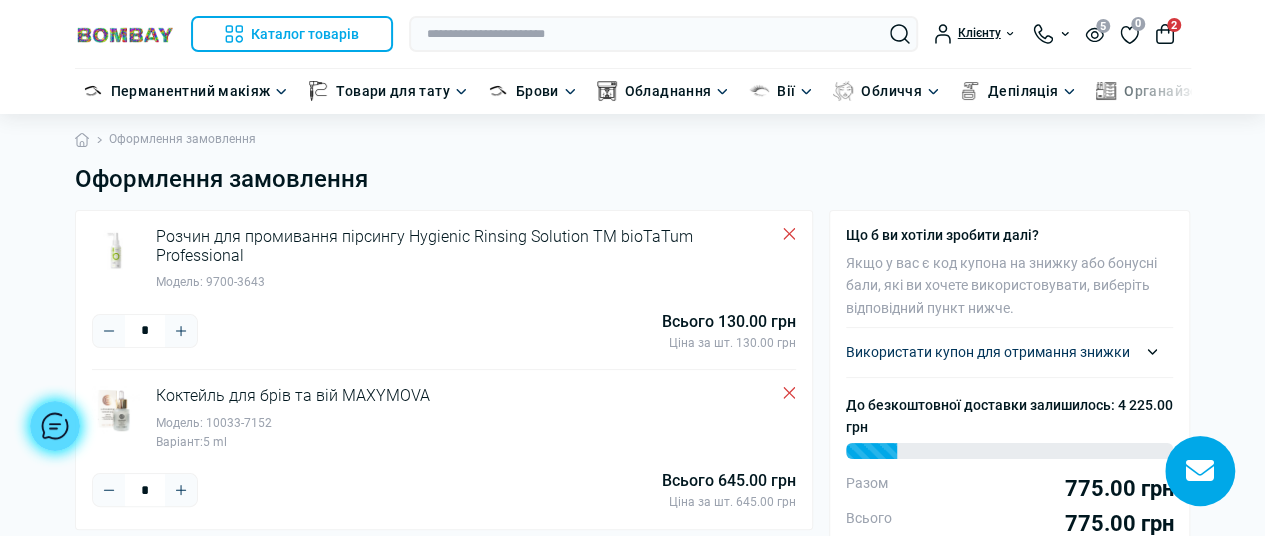 click on "Використати купон для отримання знижки" at bounding box center [1009, 352] 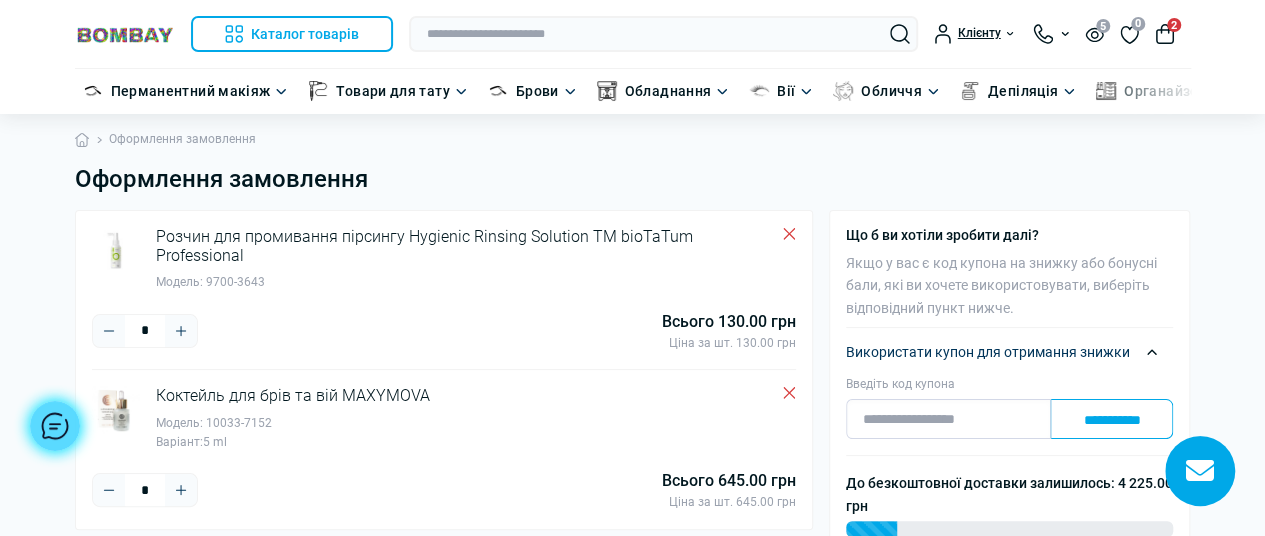 click on "Введіть код купона" at bounding box center [948, 419] 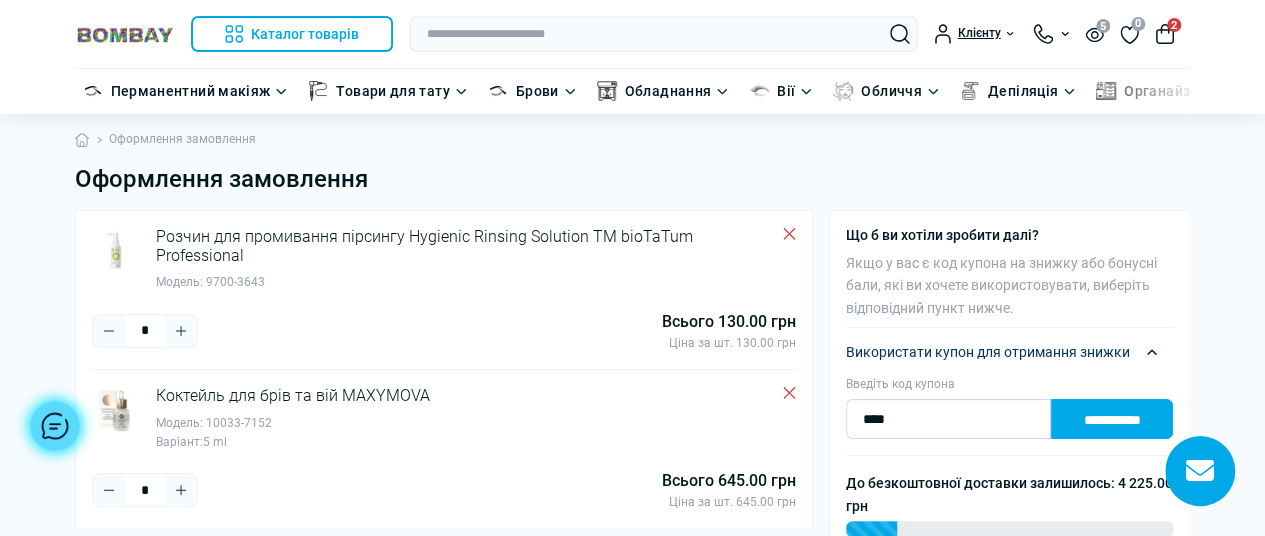 type on "****" 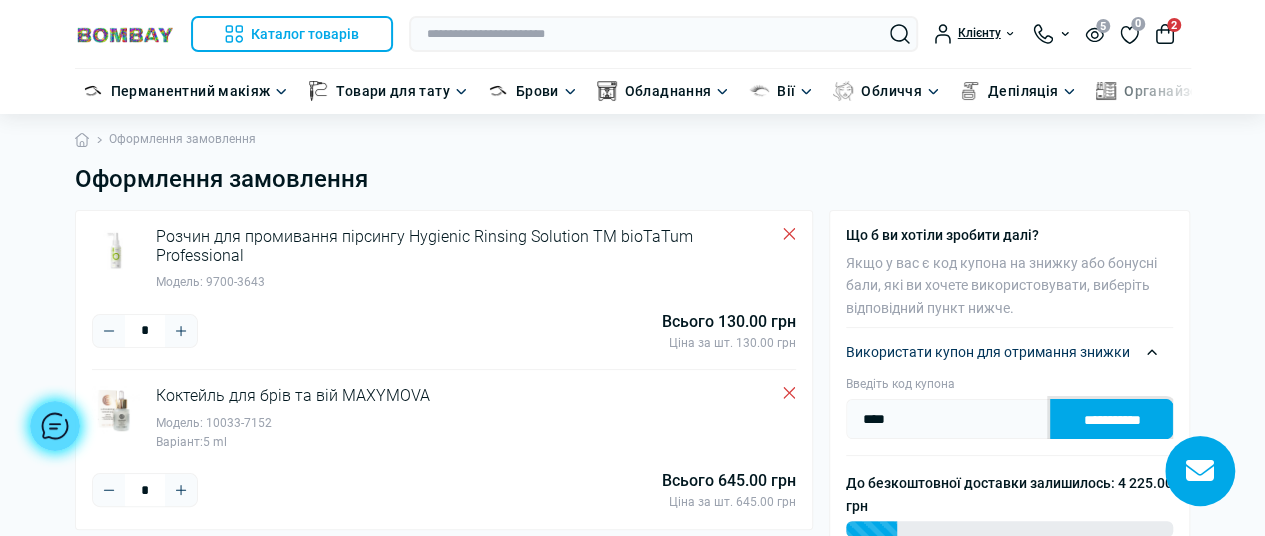 click on "**********" at bounding box center [1111, 419] 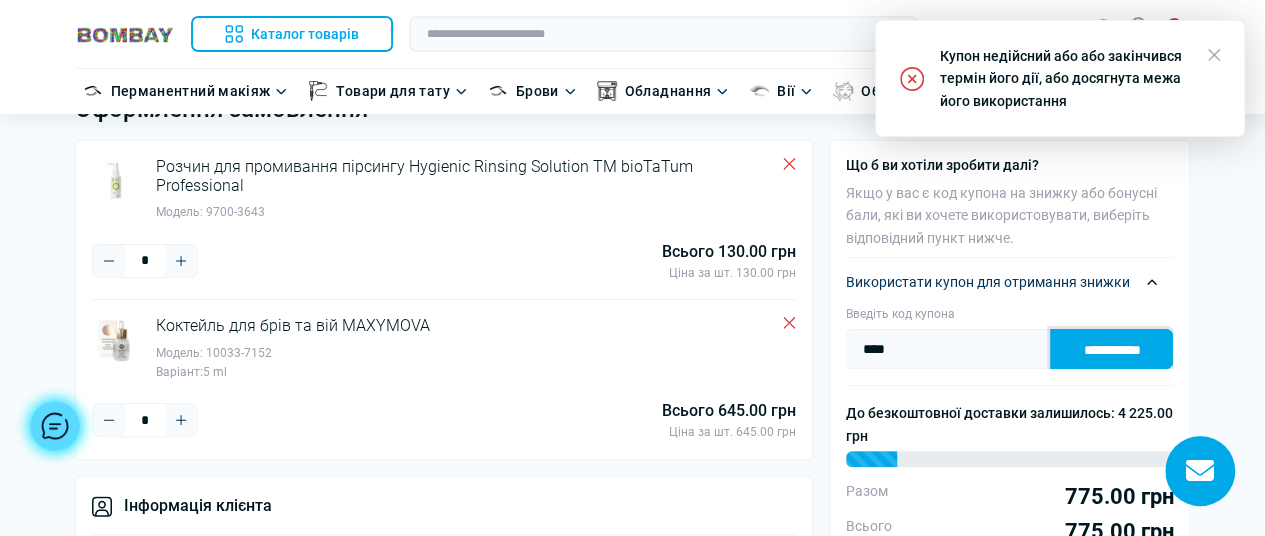 scroll, scrollTop: 100, scrollLeft: 0, axis: vertical 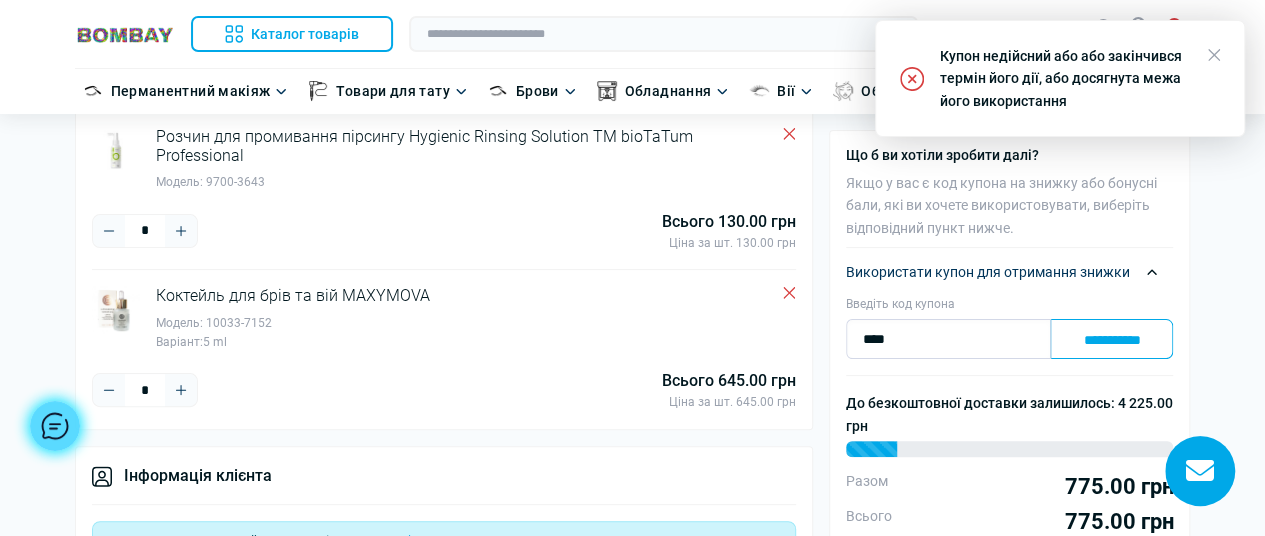 drag, startPoint x: 938, startPoint y: 339, endPoint x: 710, endPoint y: 331, distance: 228.1403 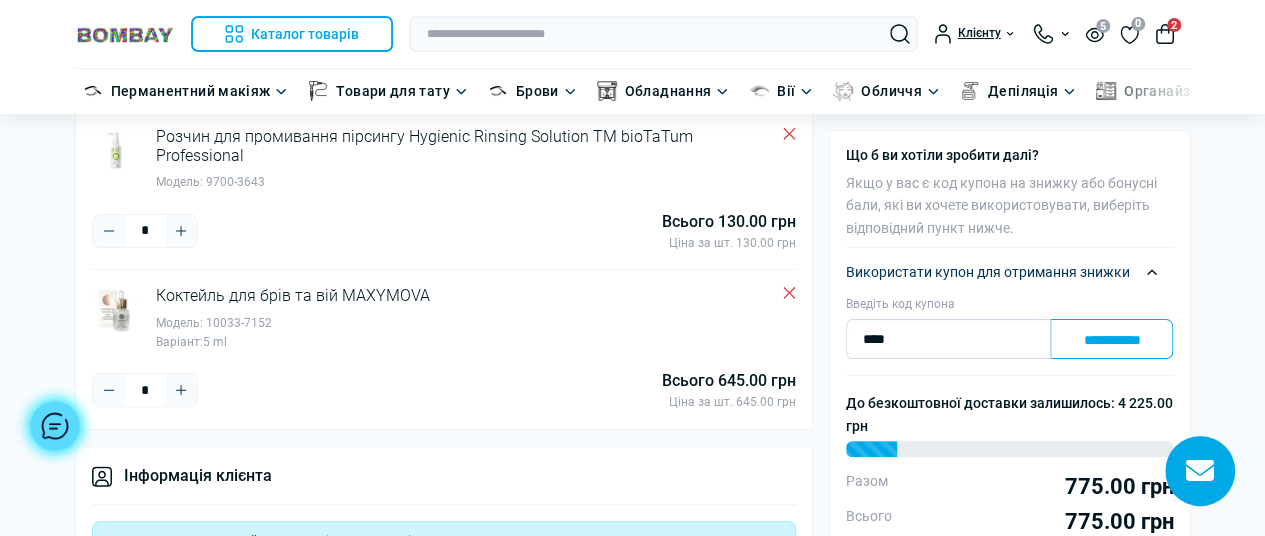 drag, startPoint x: 919, startPoint y: 339, endPoint x: 777, endPoint y: 322, distance: 143.01399 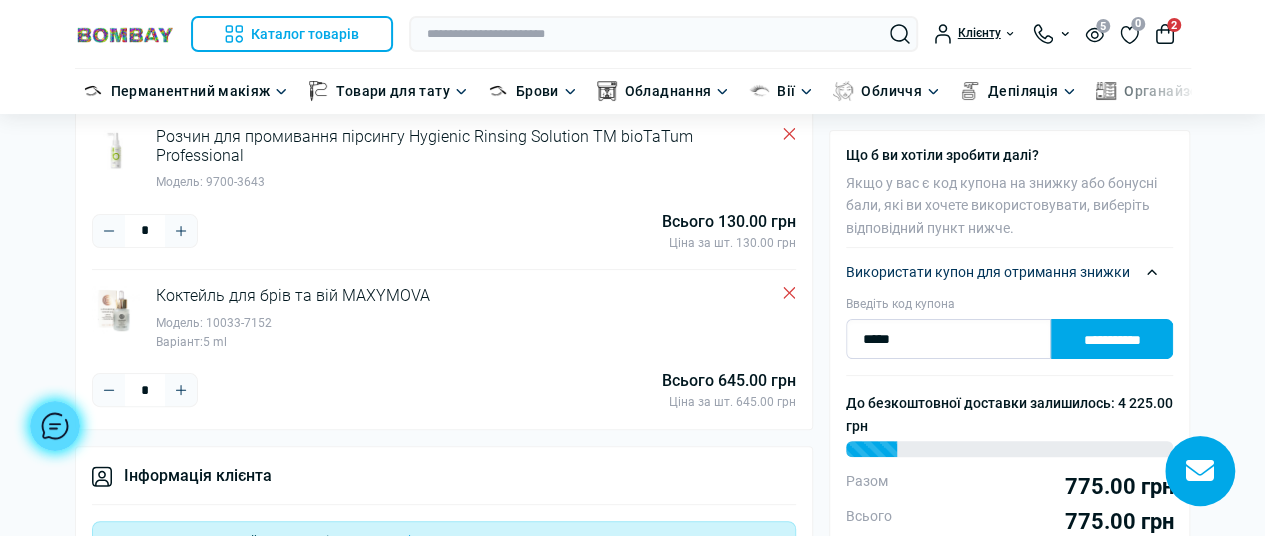 type on "*****" 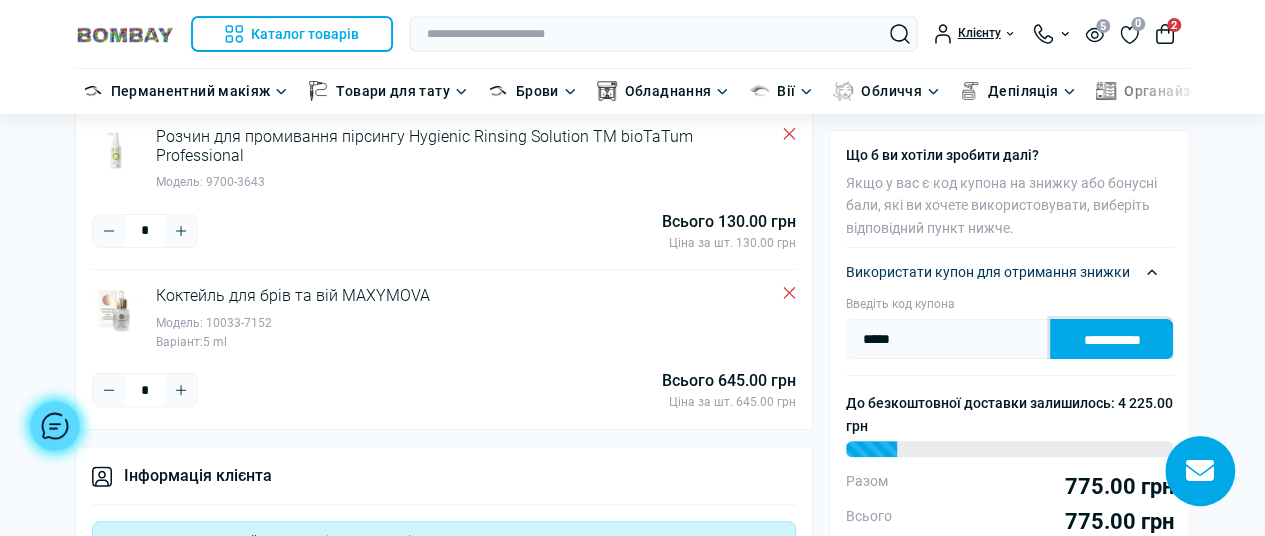click on "**********" at bounding box center (1111, 339) 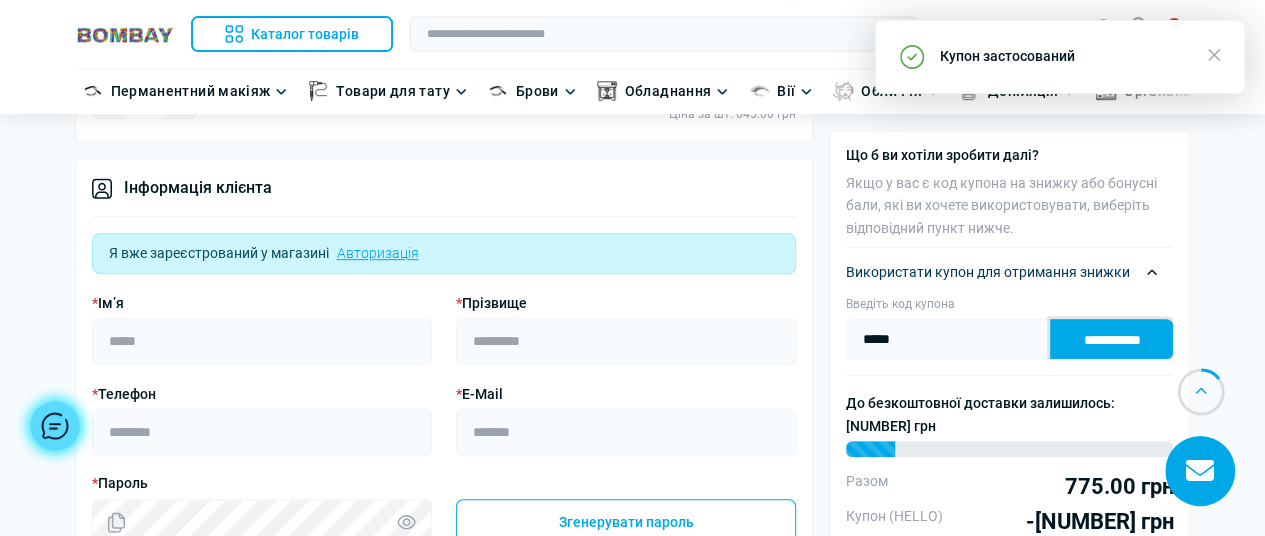 scroll, scrollTop: 400, scrollLeft: 0, axis: vertical 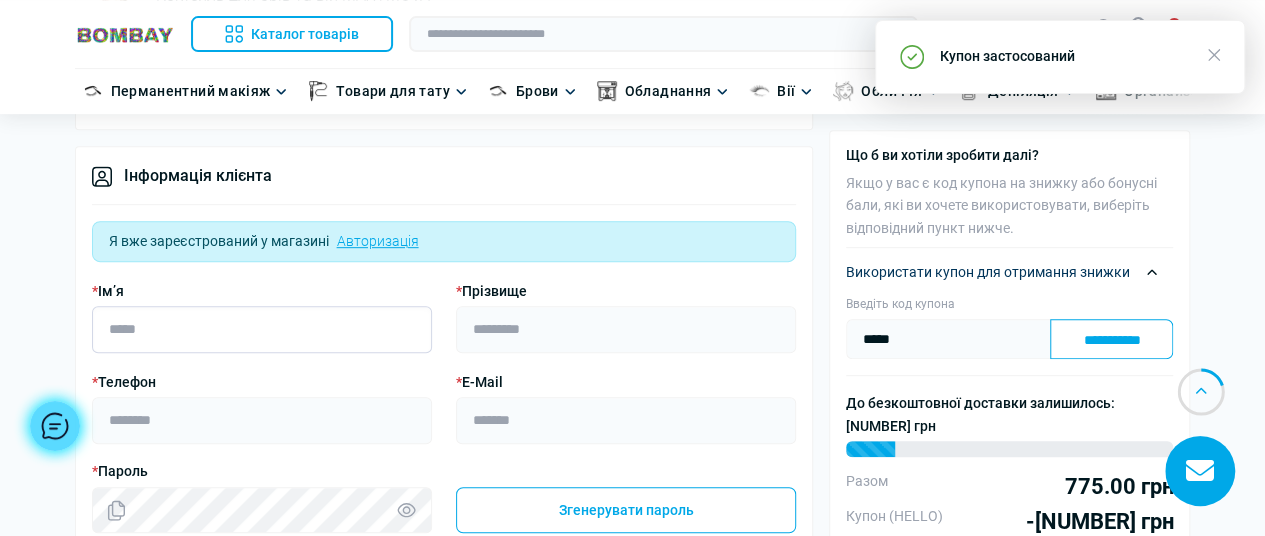 click on "*                                     Ім’я" at bounding box center [262, 329] 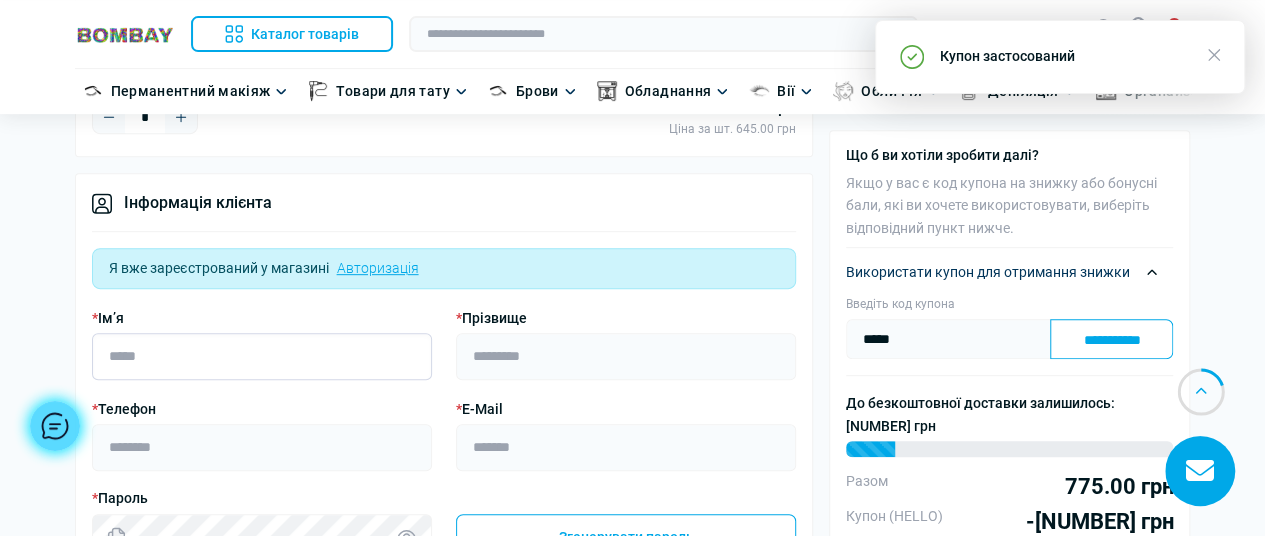 scroll, scrollTop: 400, scrollLeft: 0, axis: vertical 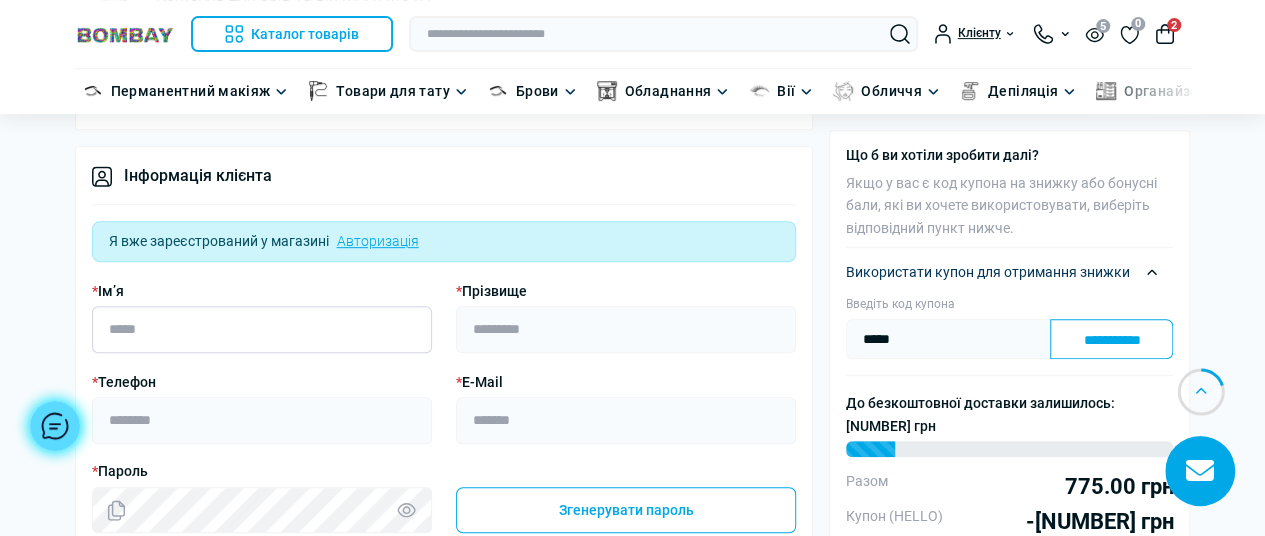 type on "*" 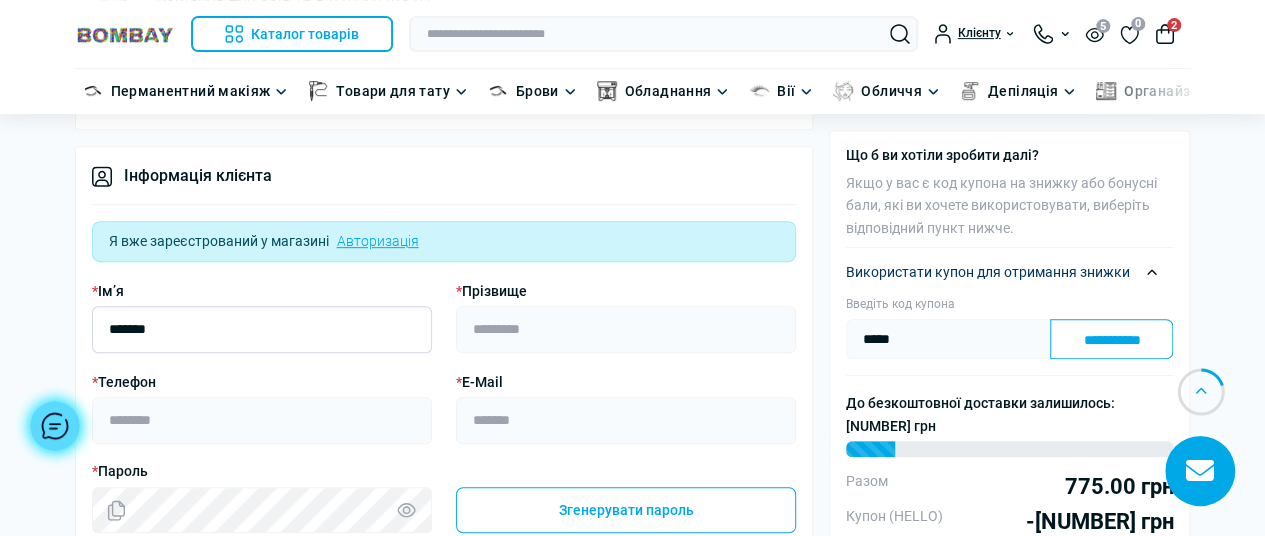 type on "*******" 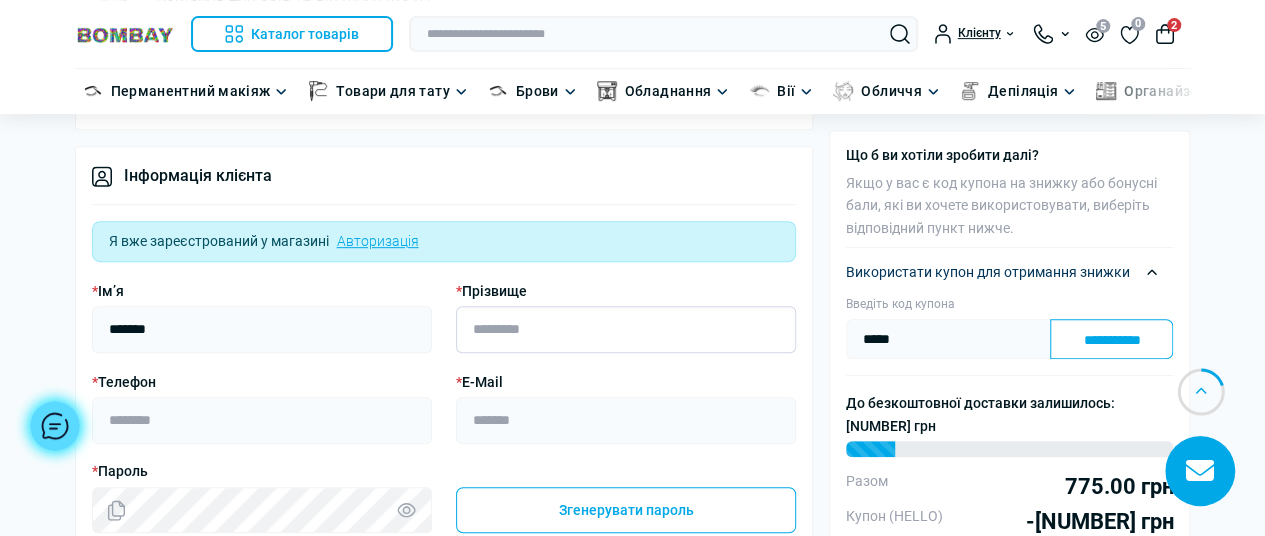 click on "*                                     Прізвище" at bounding box center (626, 329) 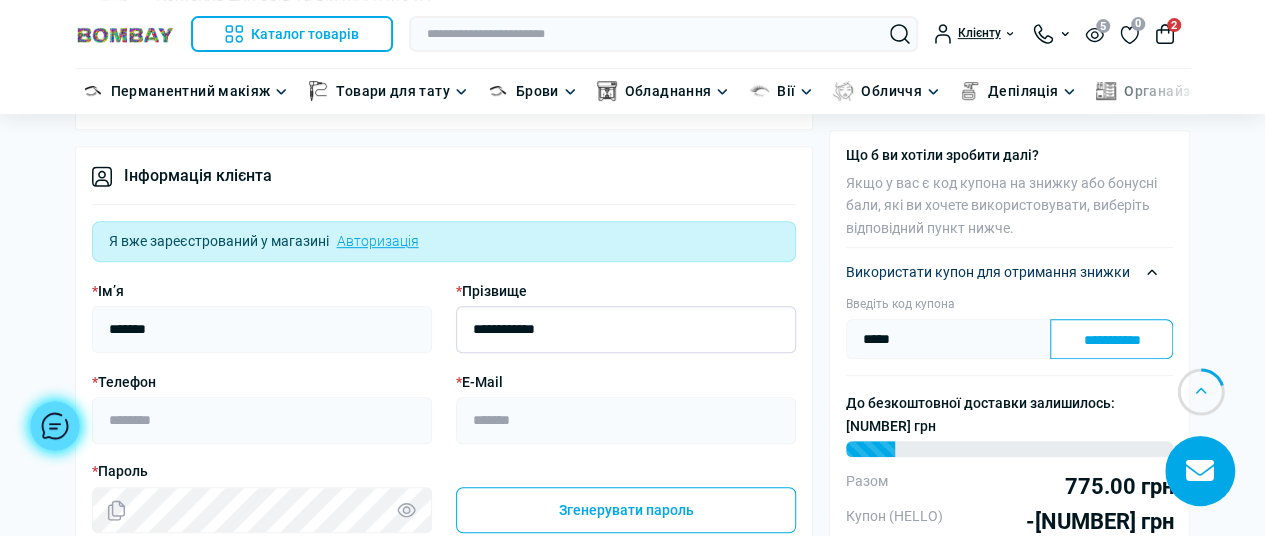 type on "**********" 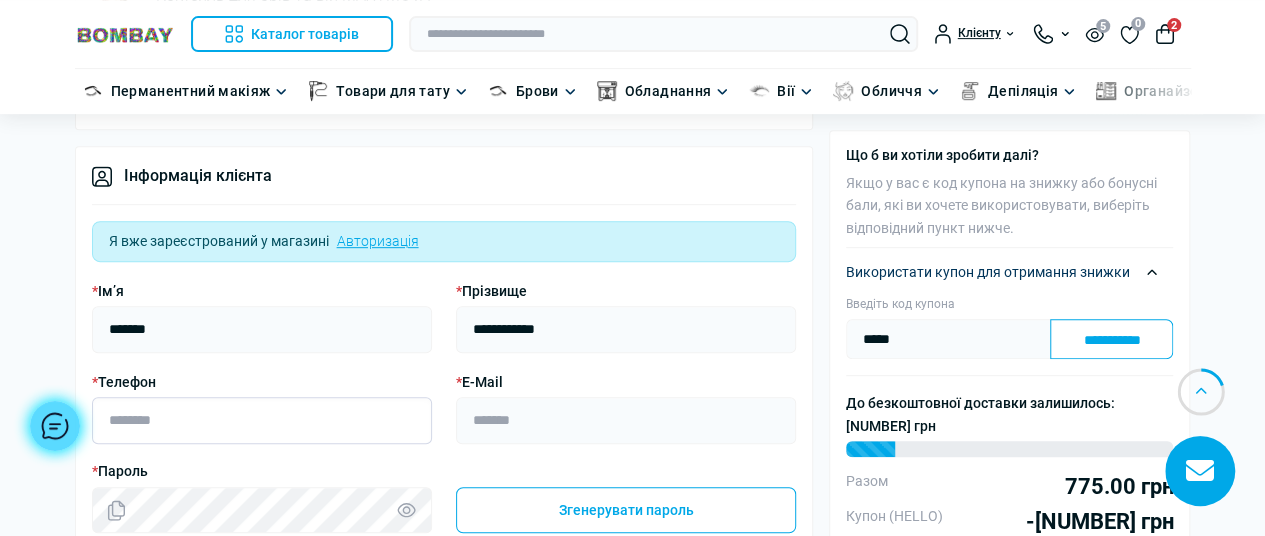click on "*                                     Телефон" at bounding box center [262, 420] 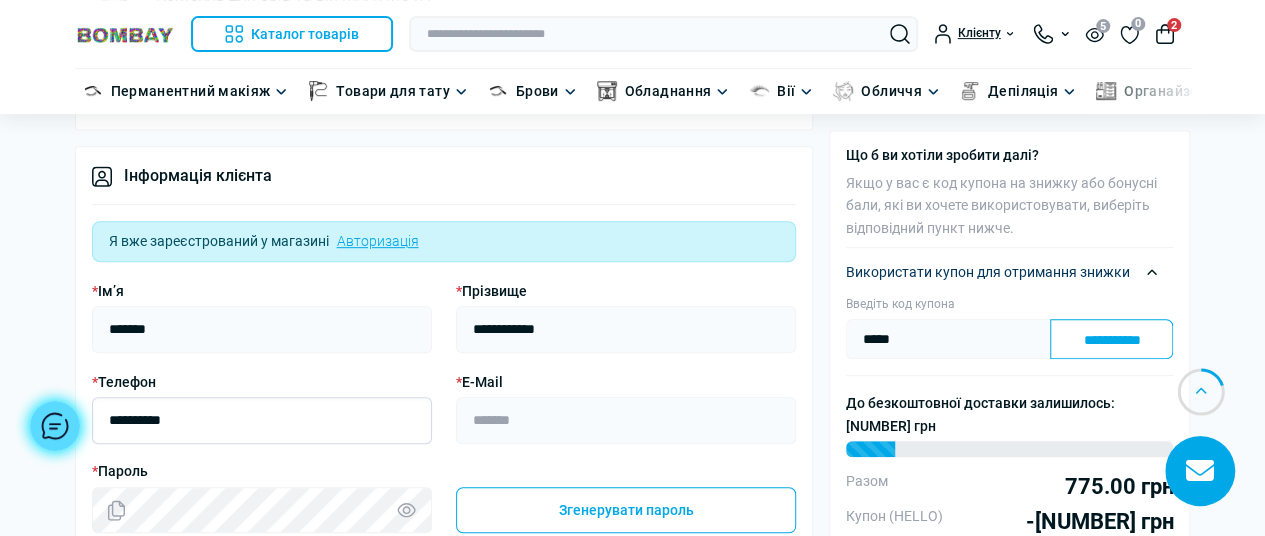 type on "**********" 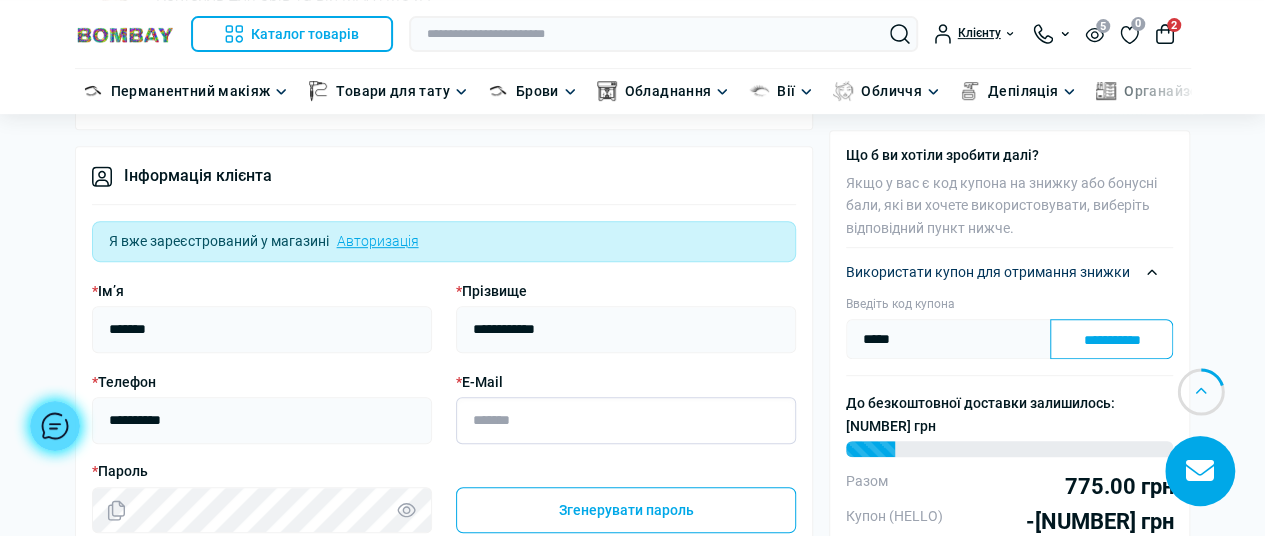 click on "*                                     E-Mail" at bounding box center (626, 420) 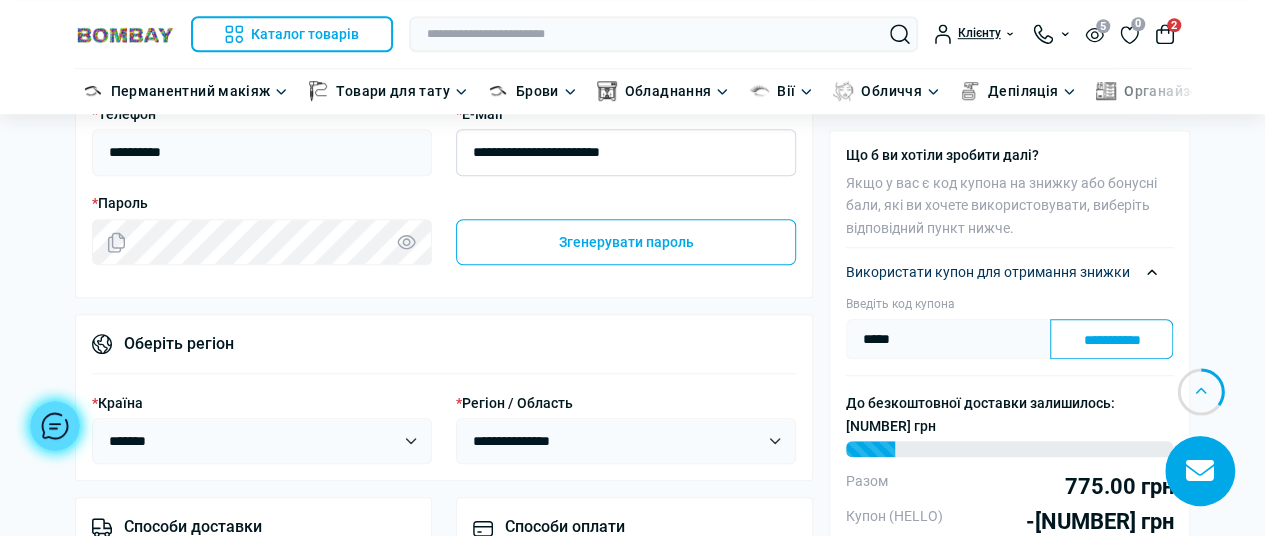 scroll, scrollTop: 700, scrollLeft: 0, axis: vertical 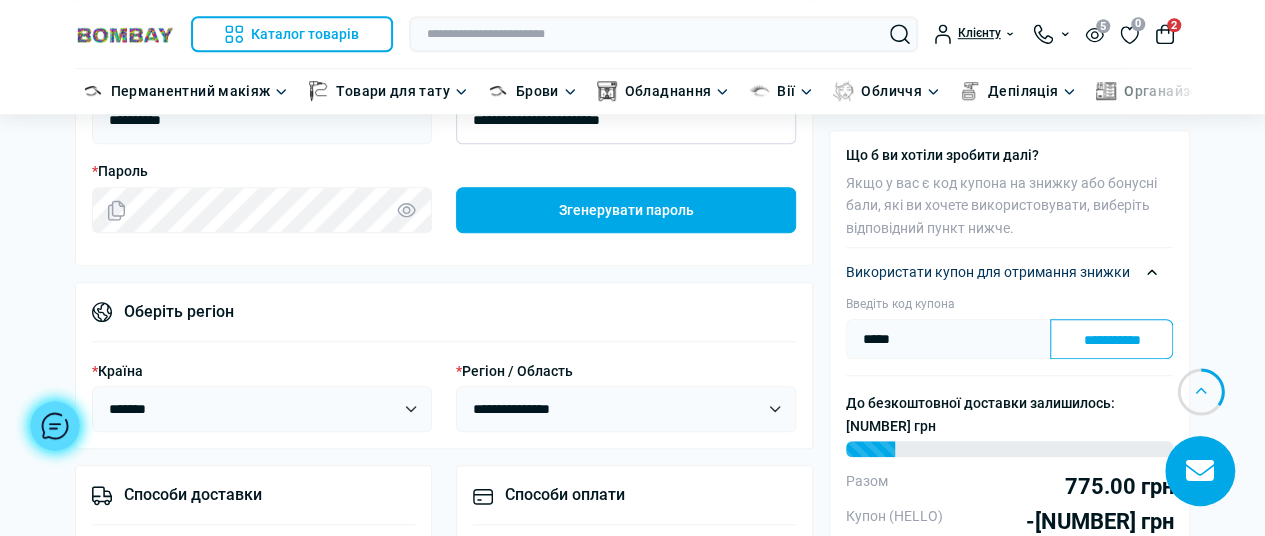 type on "**********" 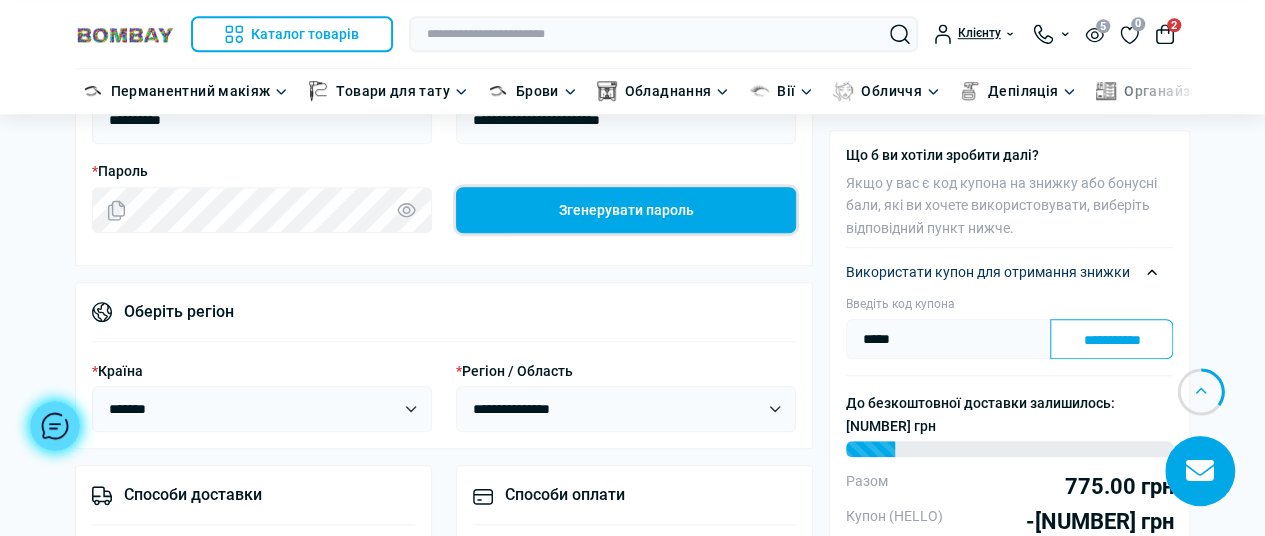 click on "Згенерувати пароль" at bounding box center (626, 210) 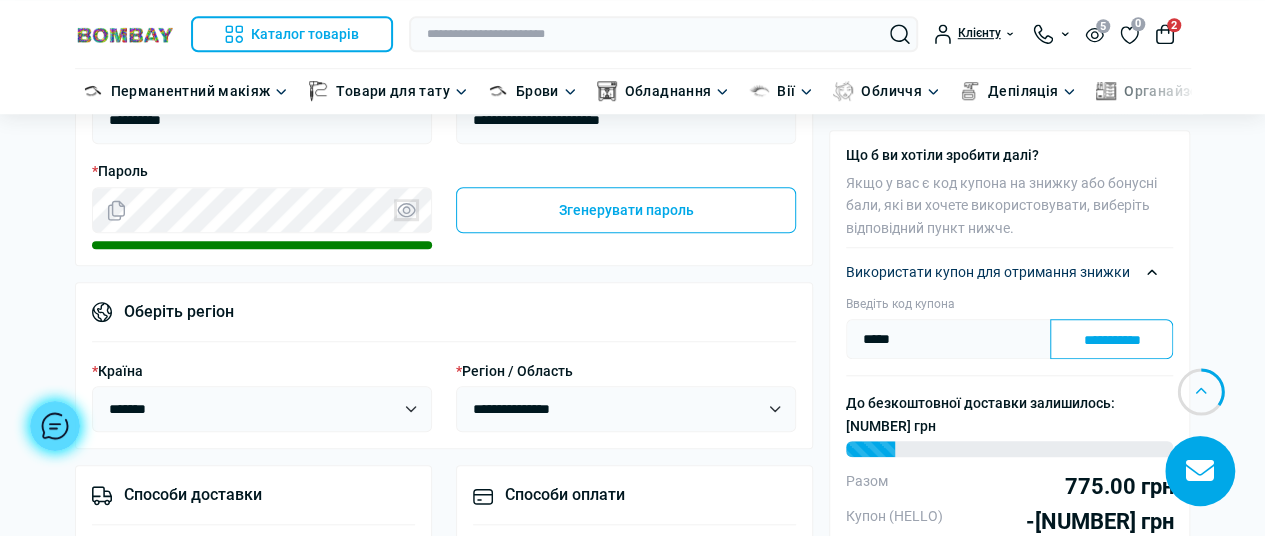 click at bounding box center (406, 210) 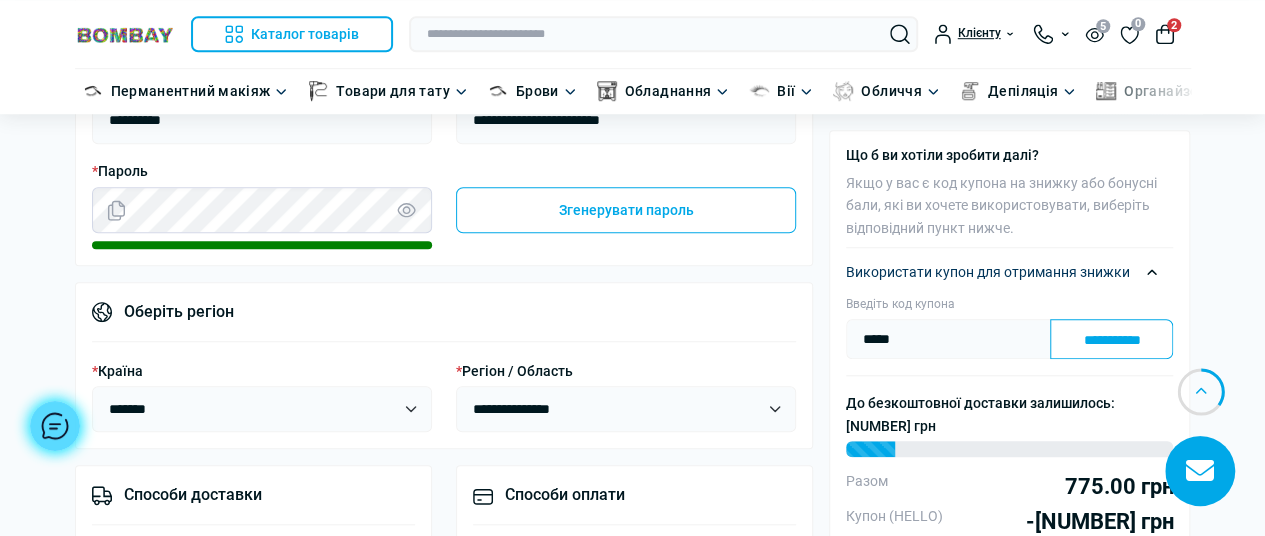 click on "**********" at bounding box center (444, 56) 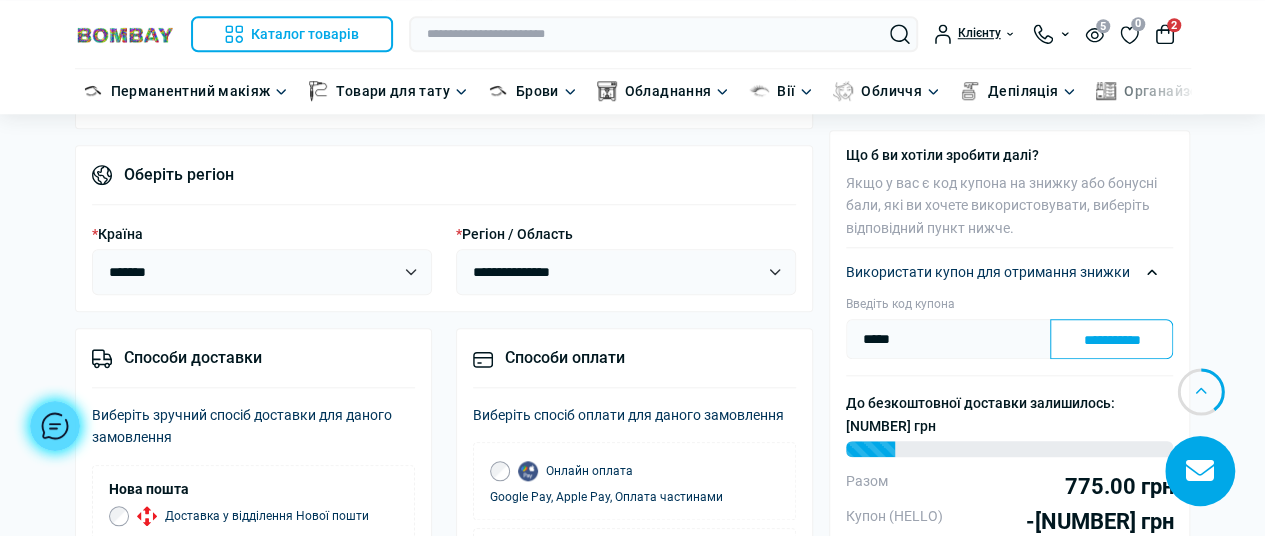 scroll, scrollTop: 900, scrollLeft: 0, axis: vertical 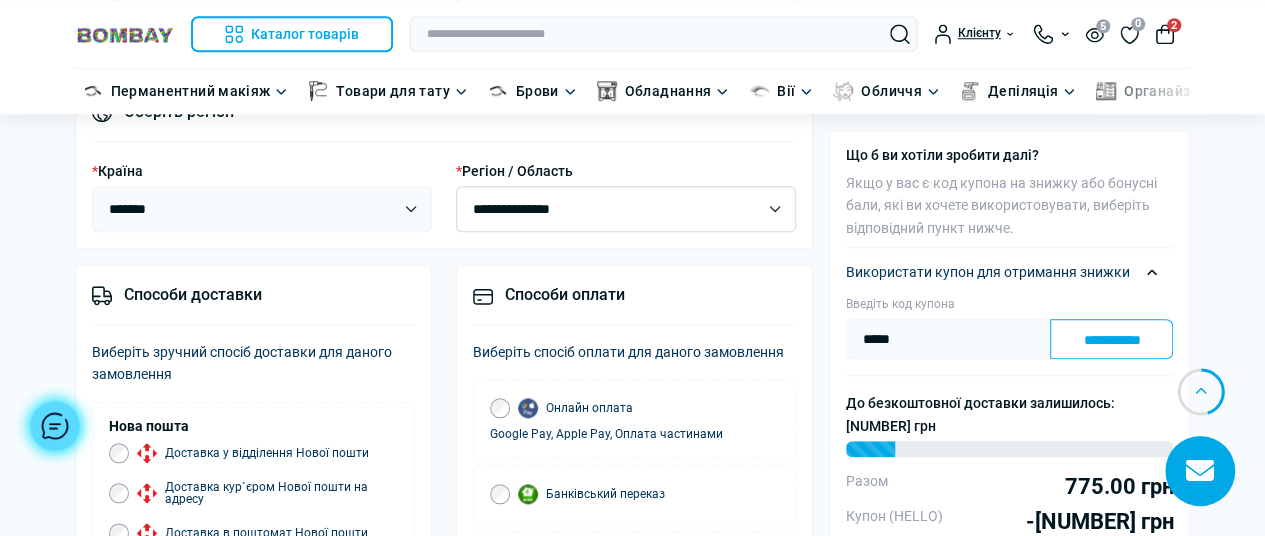 click on "**********" at bounding box center (626, 209) 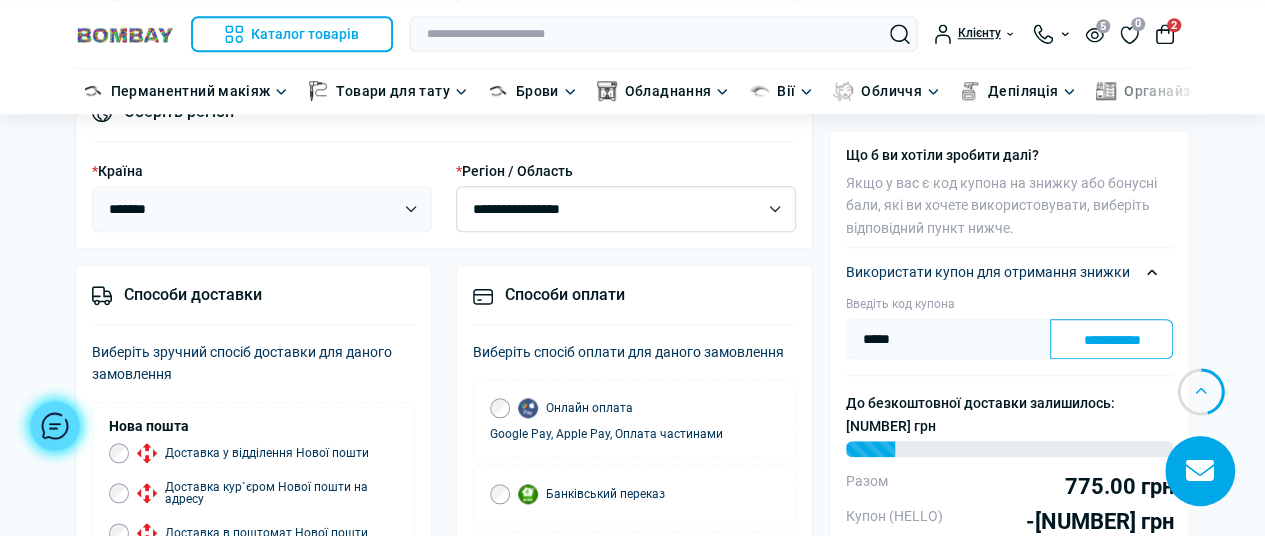 click on "**********" at bounding box center [626, 209] 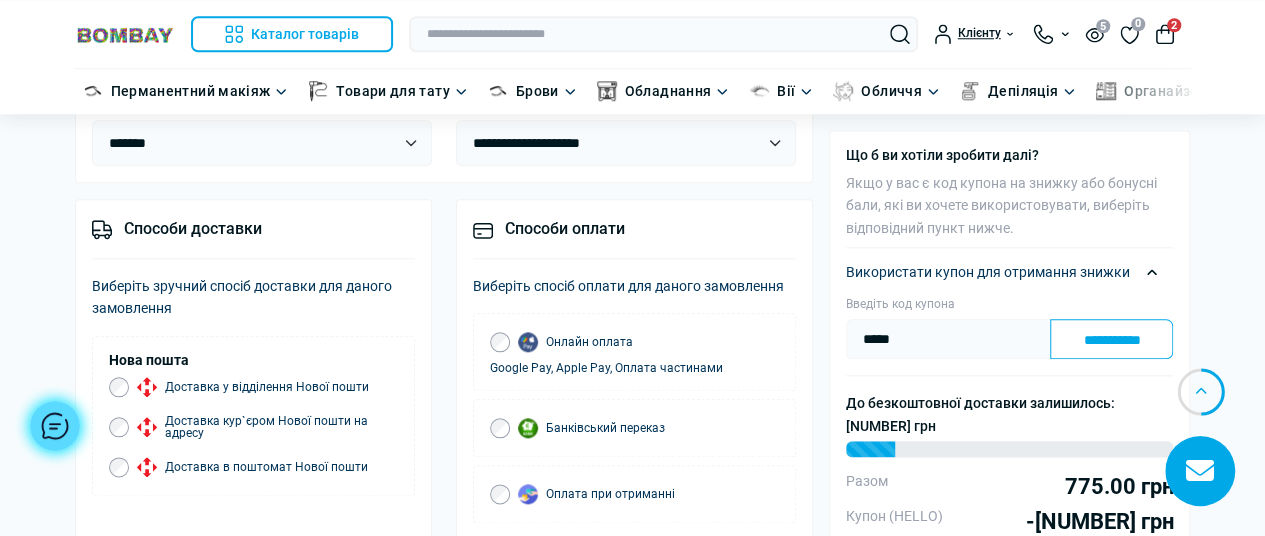 scroll, scrollTop: 1000, scrollLeft: 0, axis: vertical 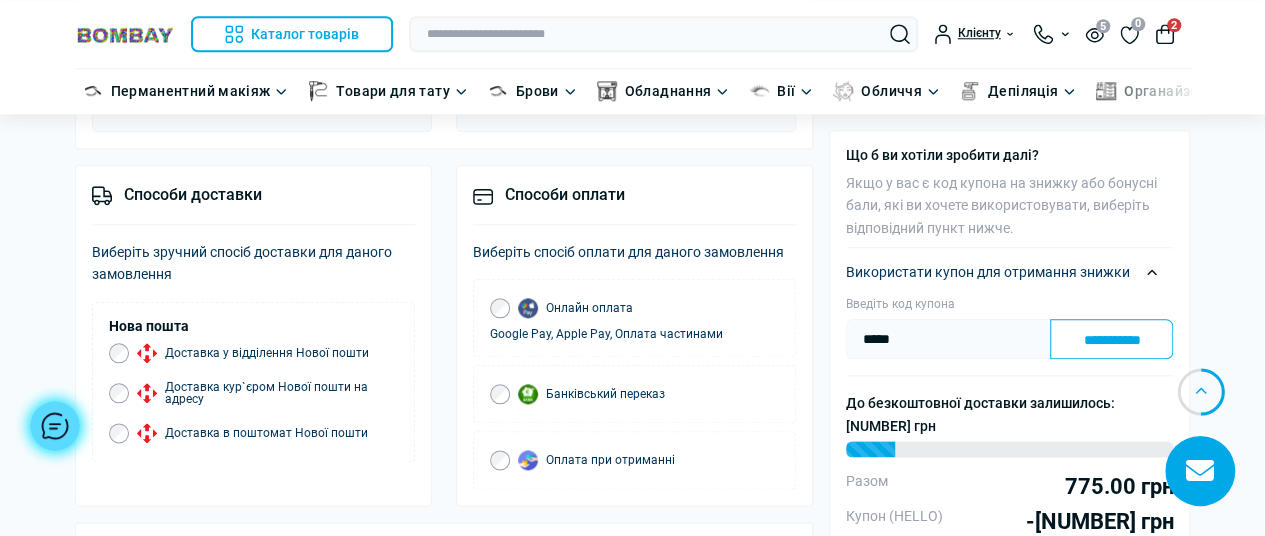 click on "Доставка в поштомат Нової пошти" at bounding box center (247, 433) 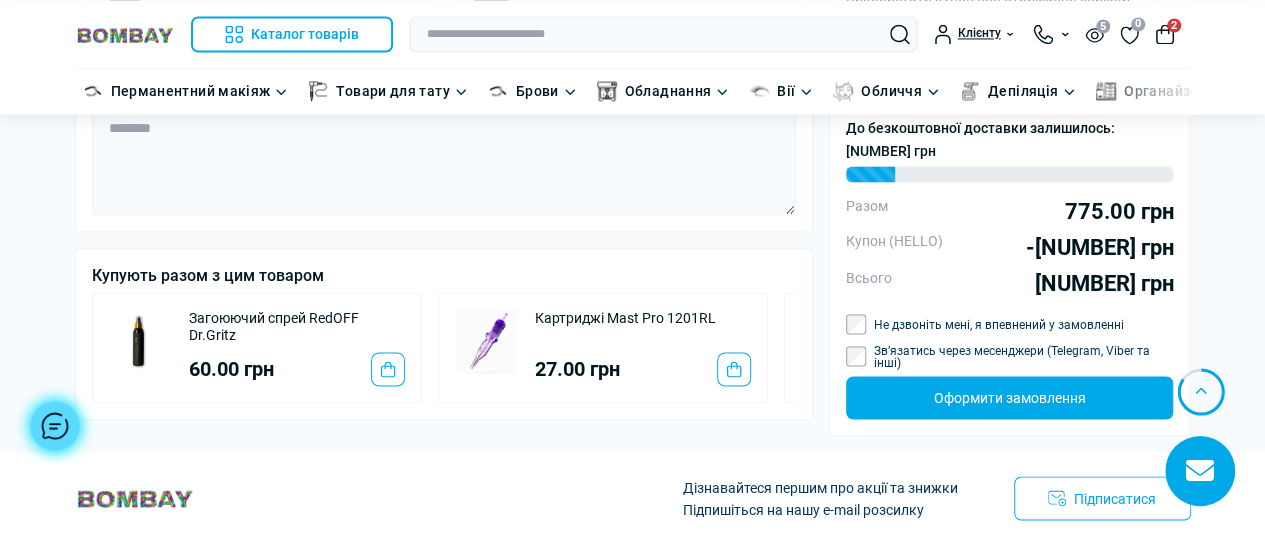scroll, scrollTop: 1700, scrollLeft: 0, axis: vertical 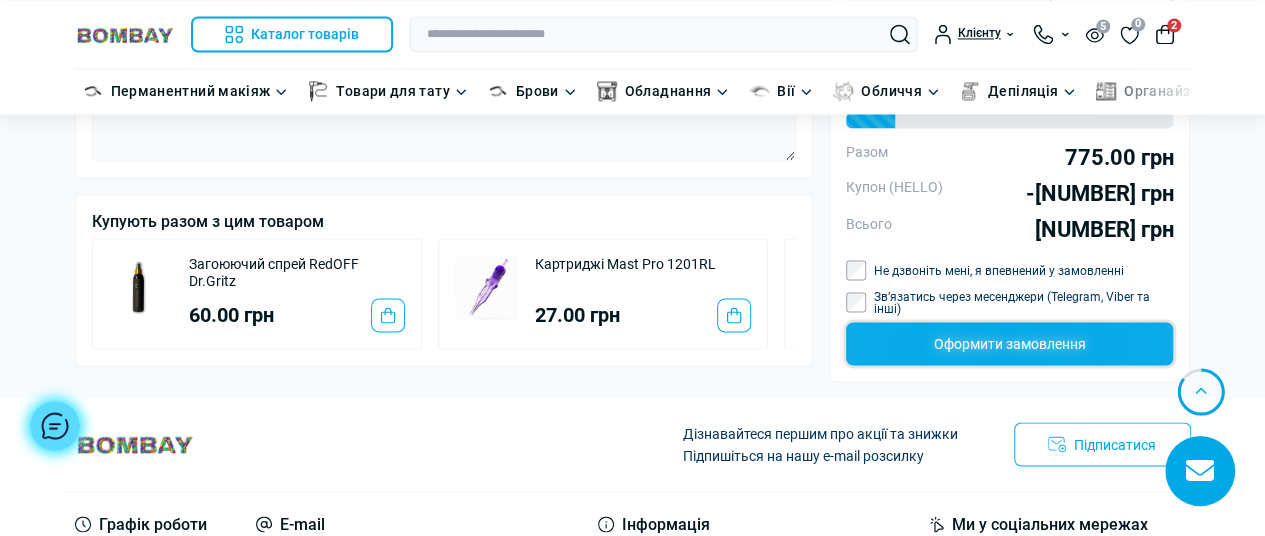 click on "Оформити замовлення" at bounding box center (1009, 344) 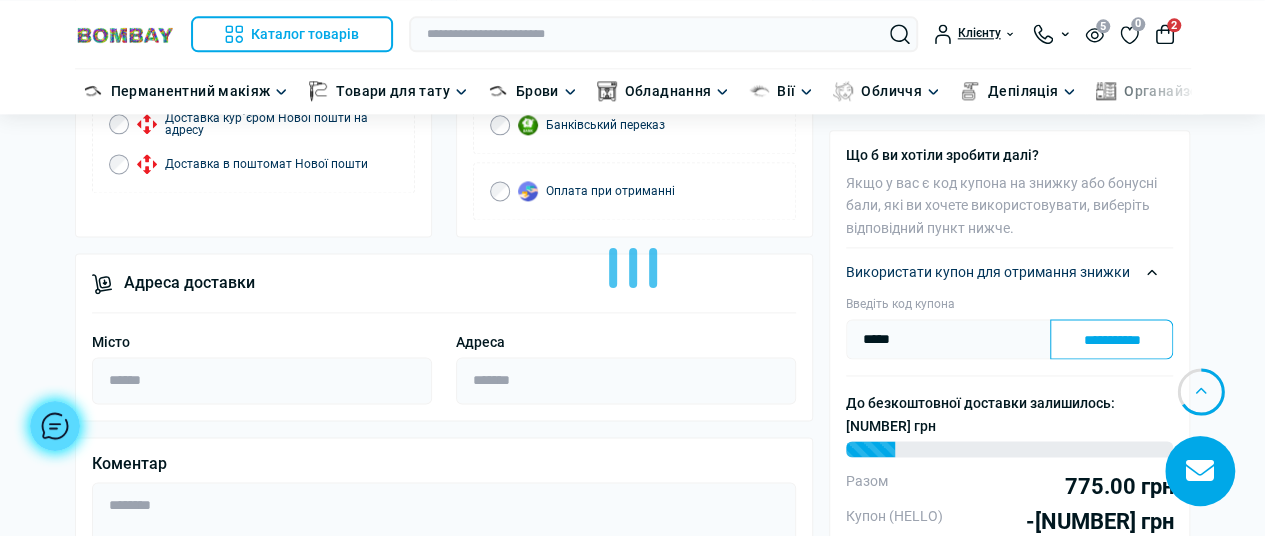 scroll, scrollTop: 1300, scrollLeft: 0, axis: vertical 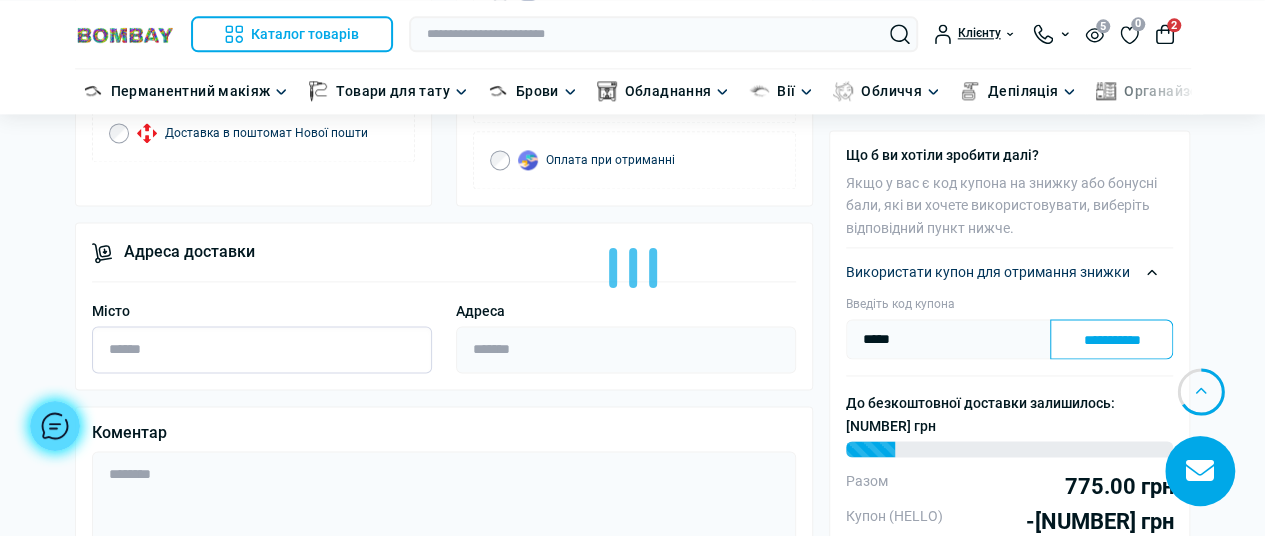 drag, startPoint x: 296, startPoint y: 340, endPoint x: 288, endPoint y: 326, distance: 16.124516 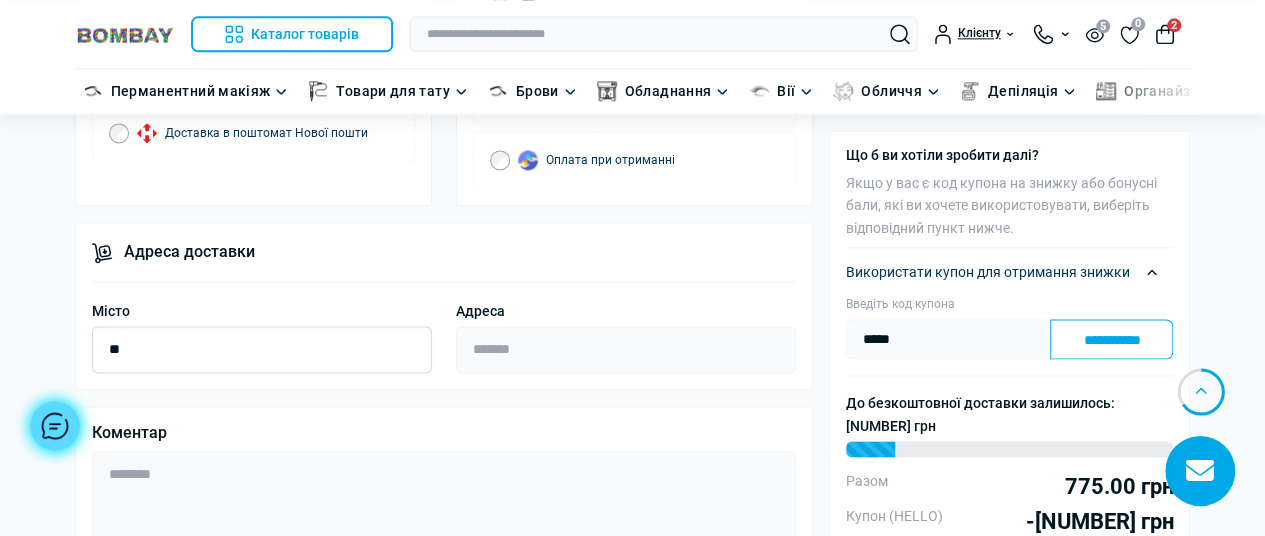 type on "*" 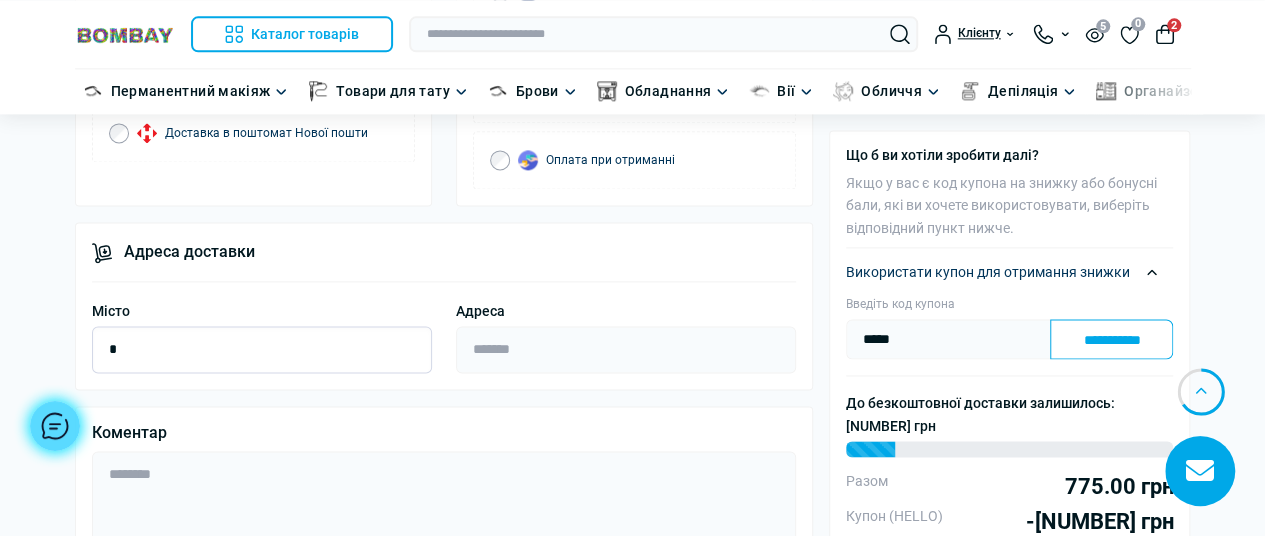 type 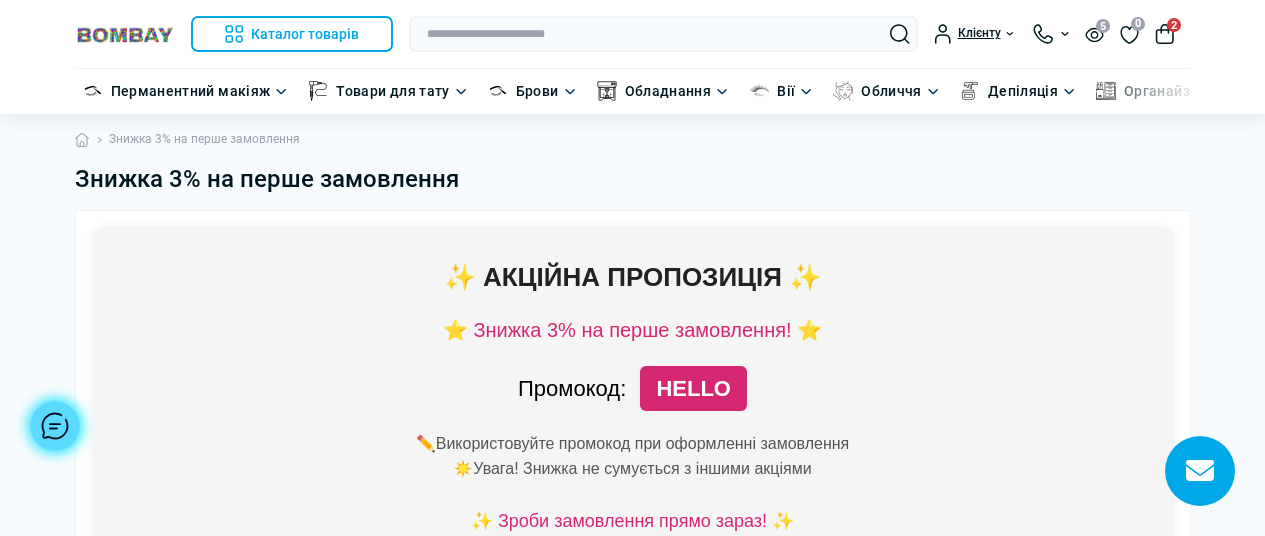 scroll, scrollTop: 0, scrollLeft: 0, axis: both 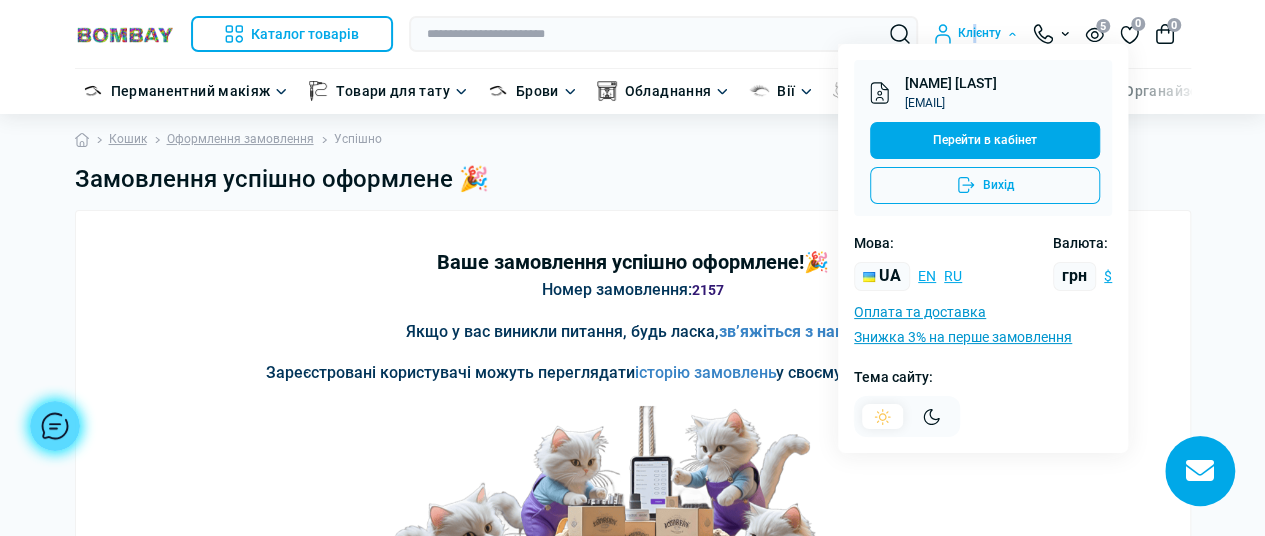 click on "Клієнту" at bounding box center [975, 34] 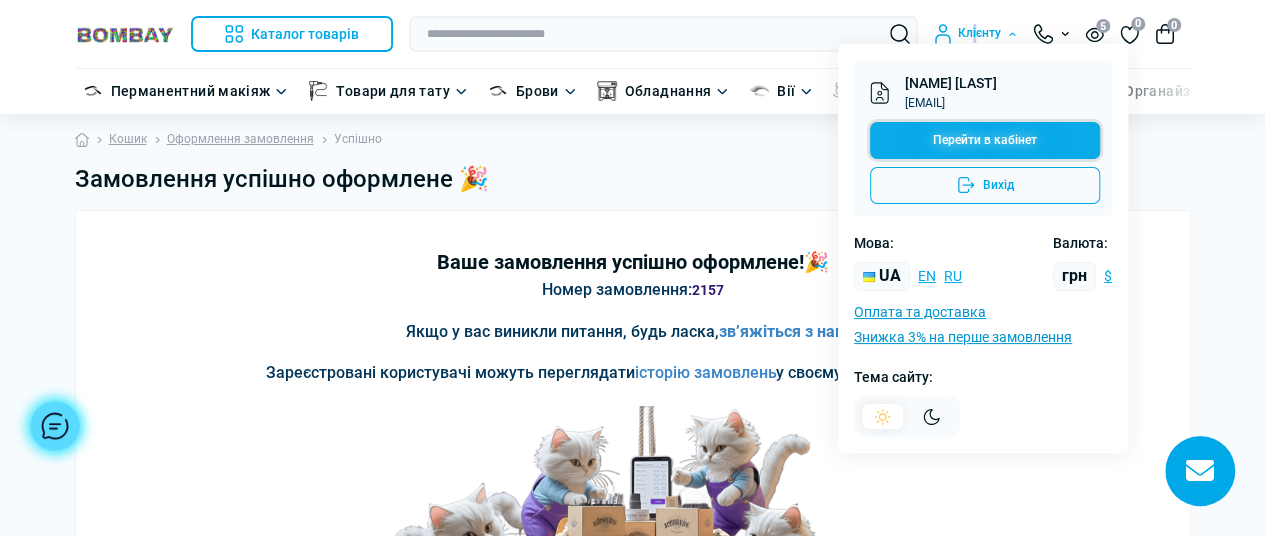 click on "Перейти в кабінет" at bounding box center [985, 140] 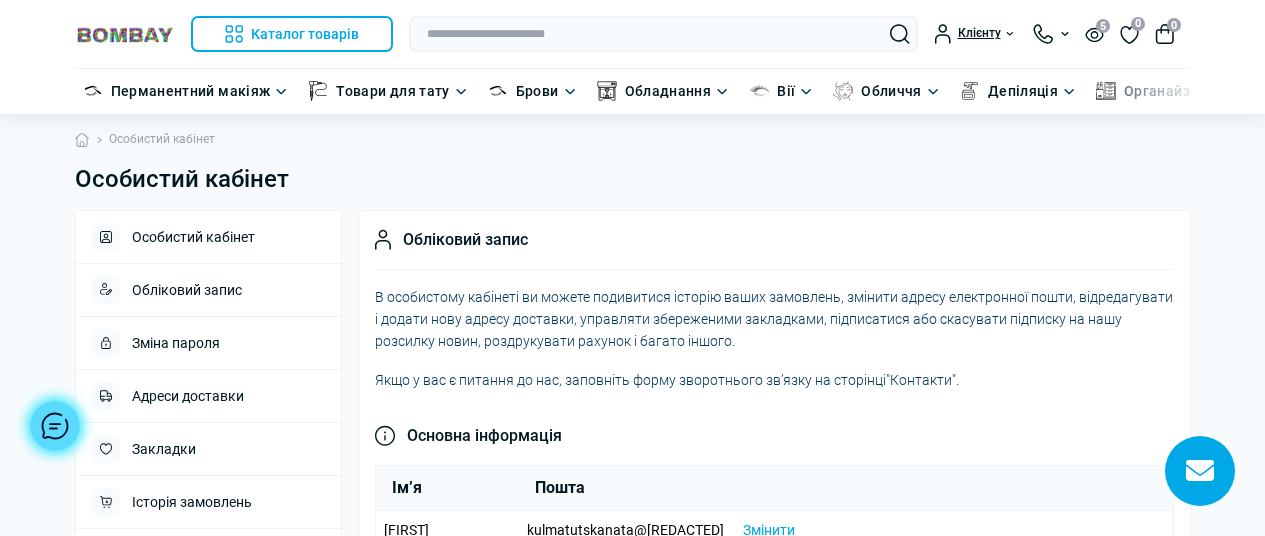 scroll, scrollTop: 0, scrollLeft: 0, axis: both 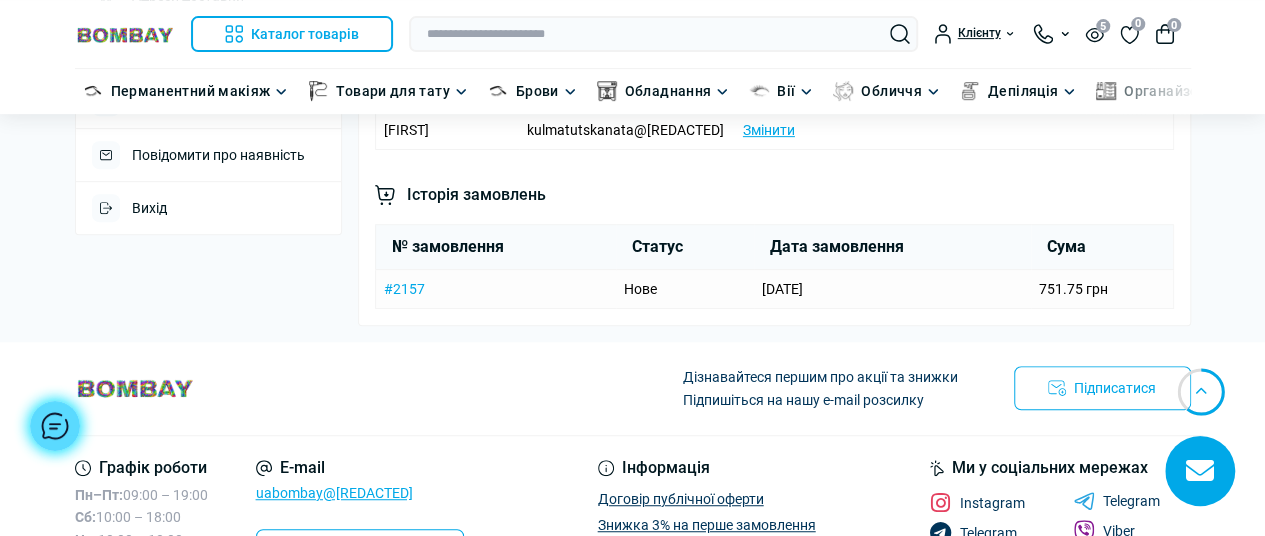 click on "#2157" at bounding box center [404, 289] 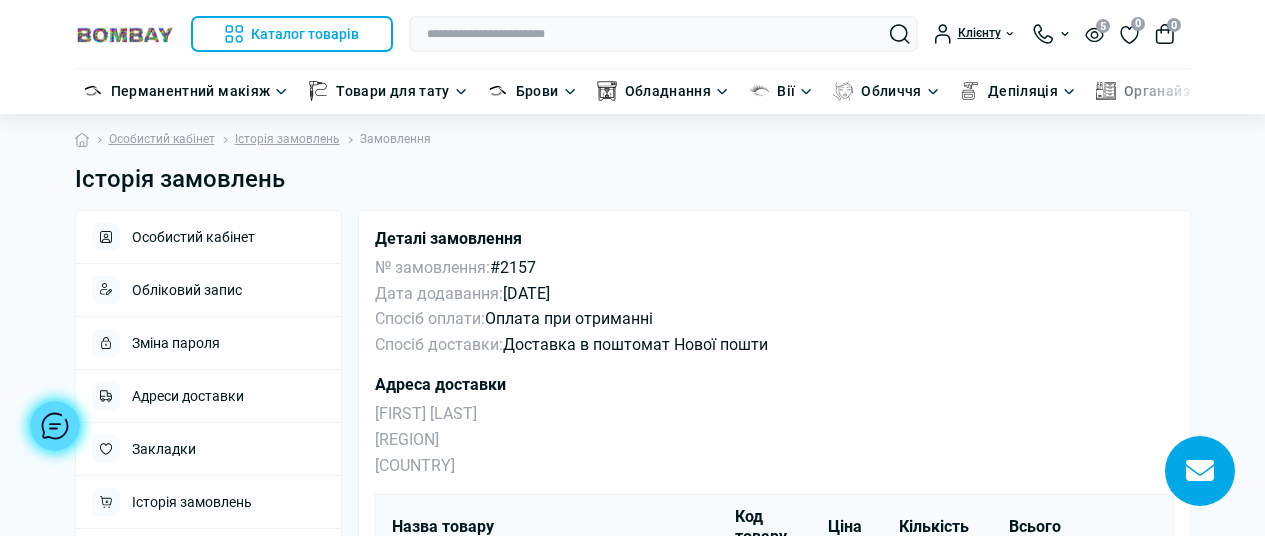 scroll, scrollTop: 0, scrollLeft: 0, axis: both 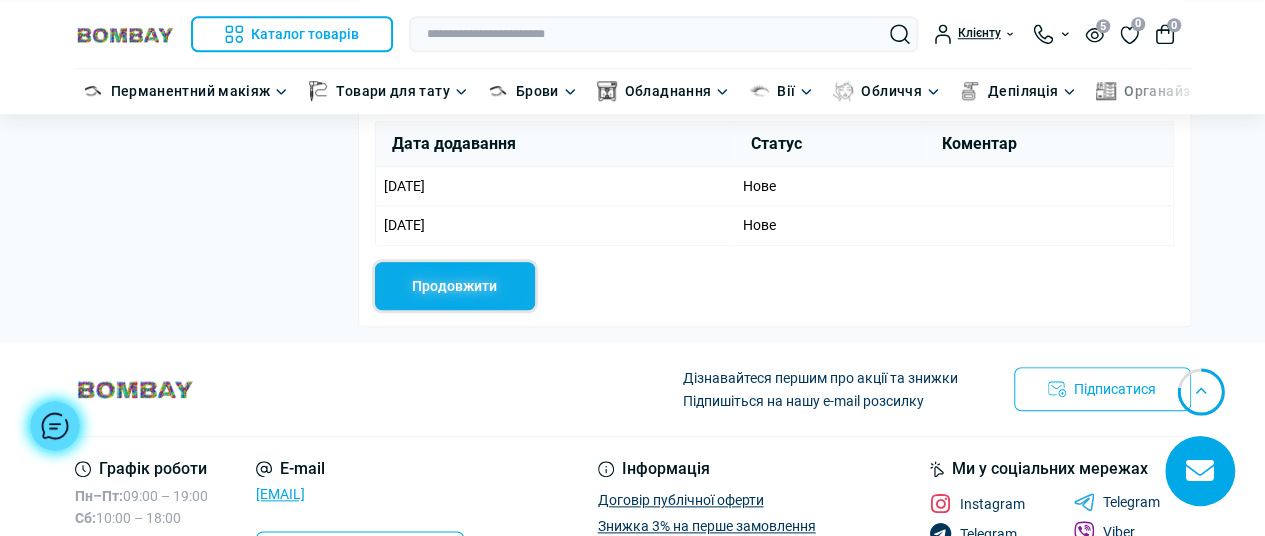 click on "Продовжити" at bounding box center (455, 286) 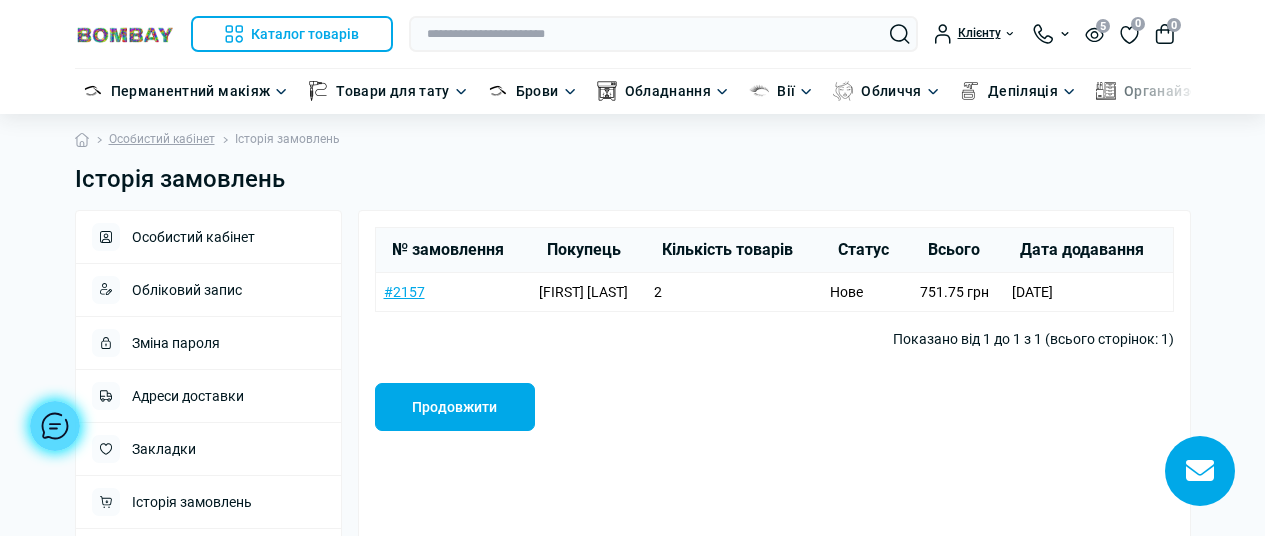 scroll, scrollTop: 0, scrollLeft: 0, axis: both 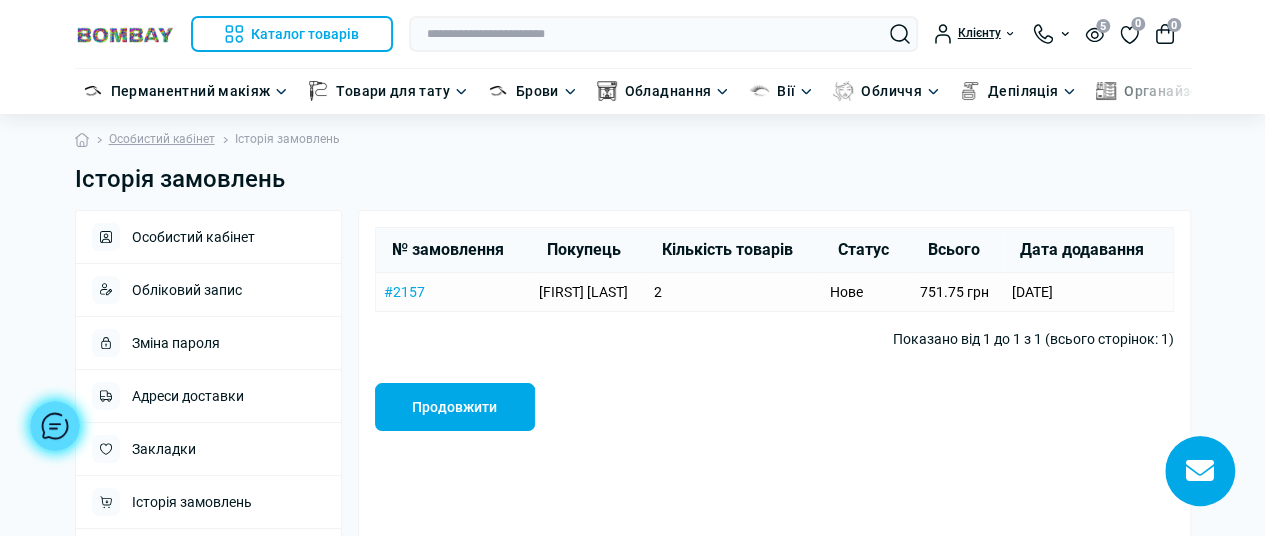 click on "#2157" at bounding box center (404, 292) 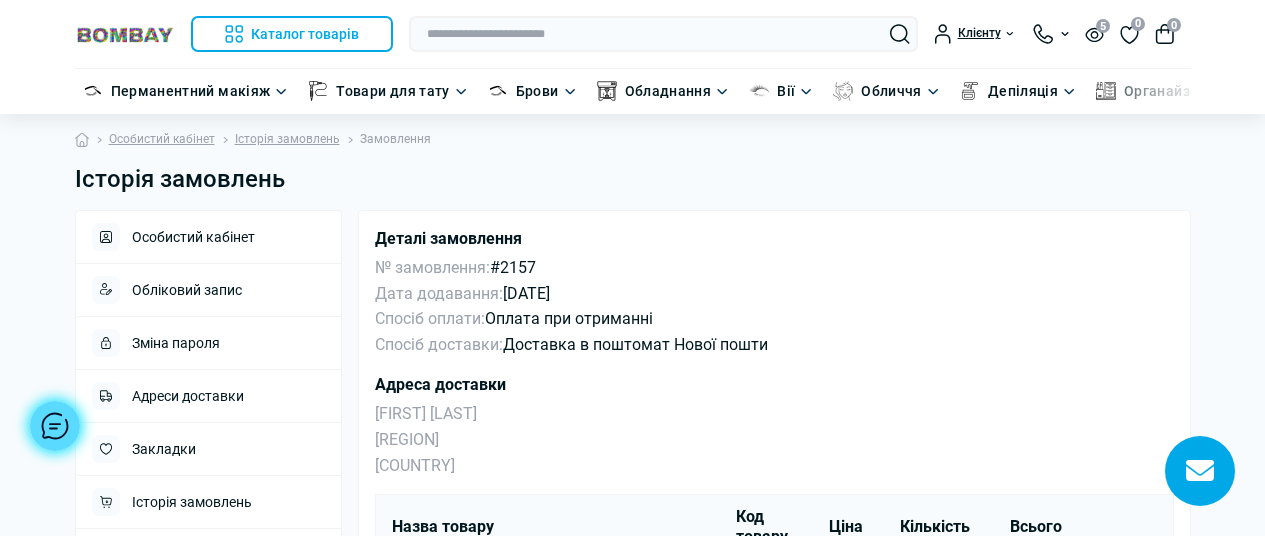 scroll, scrollTop: 0, scrollLeft: 0, axis: both 